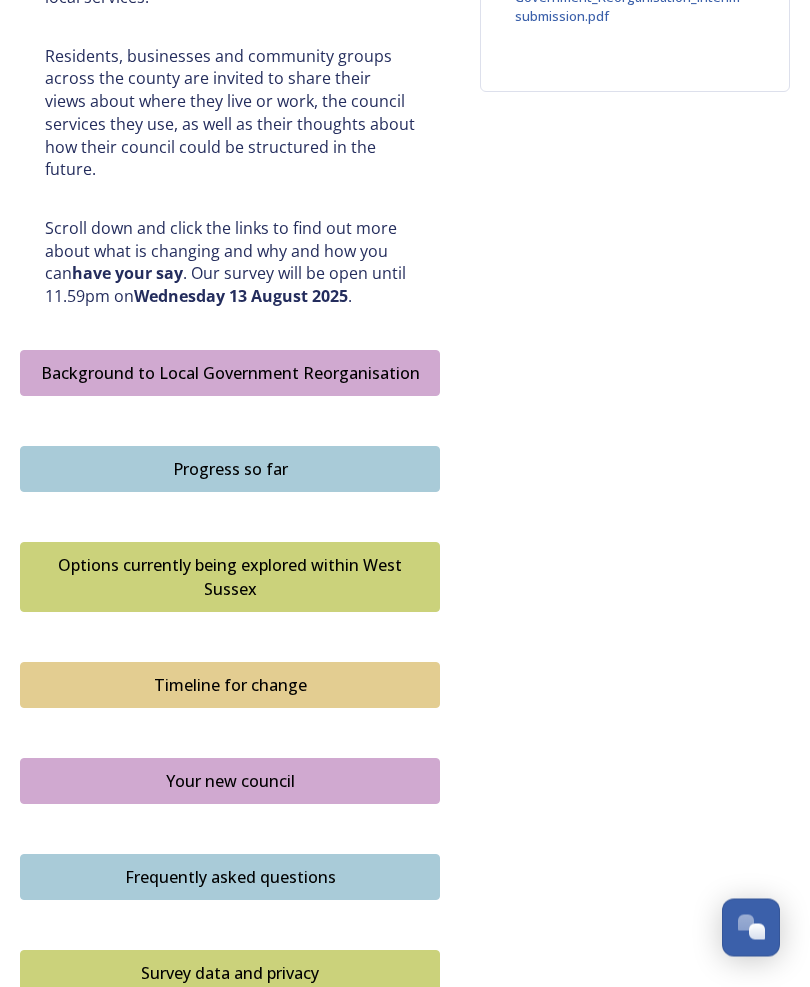 scroll, scrollTop: 893, scrollLeft: 0, axis: vertical 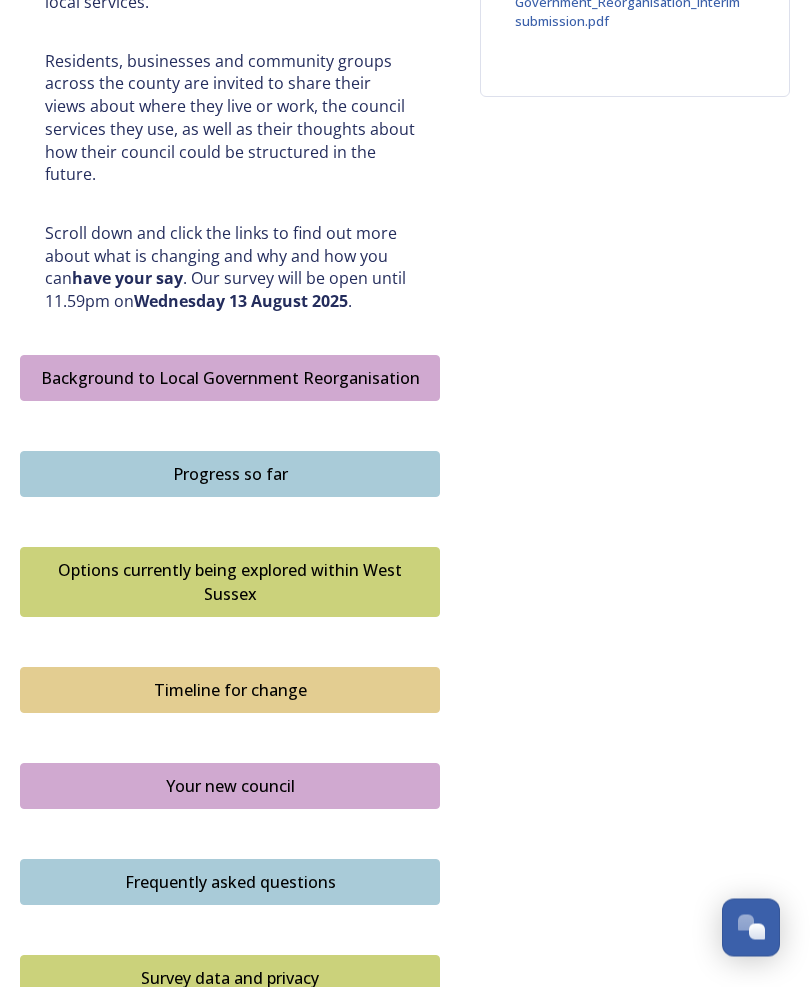 click on "Background to Local Government Reorganisation" at bounding box center (230, 379) 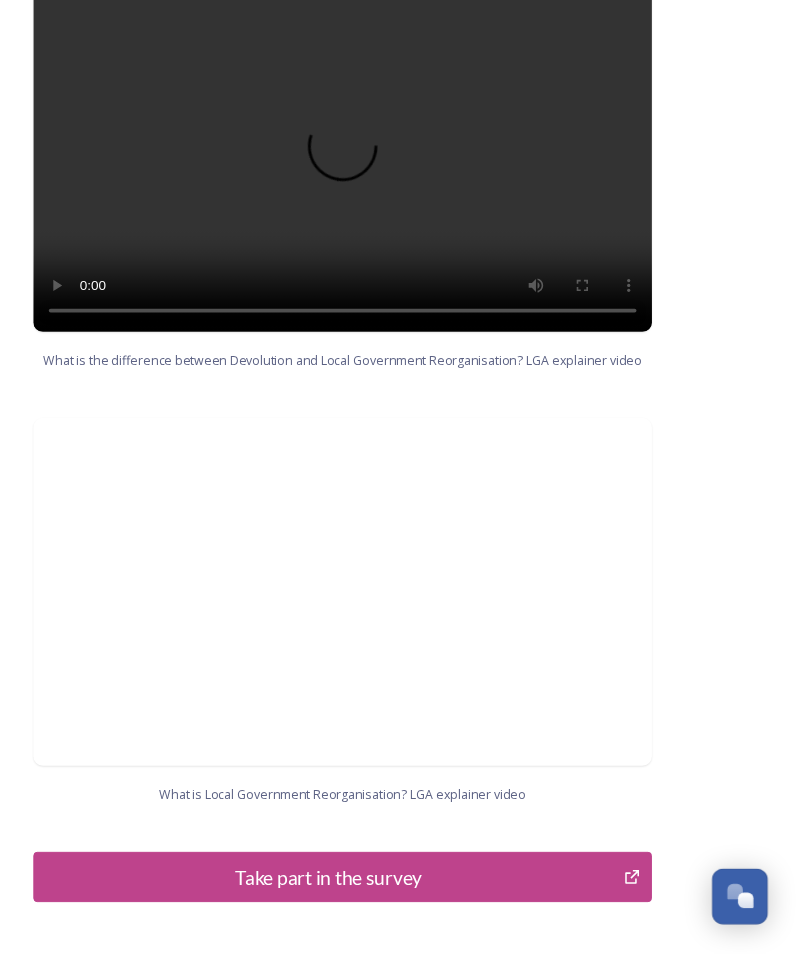 scroll, scrollTop: 1961, scrollLeft: 0, axis: vertical 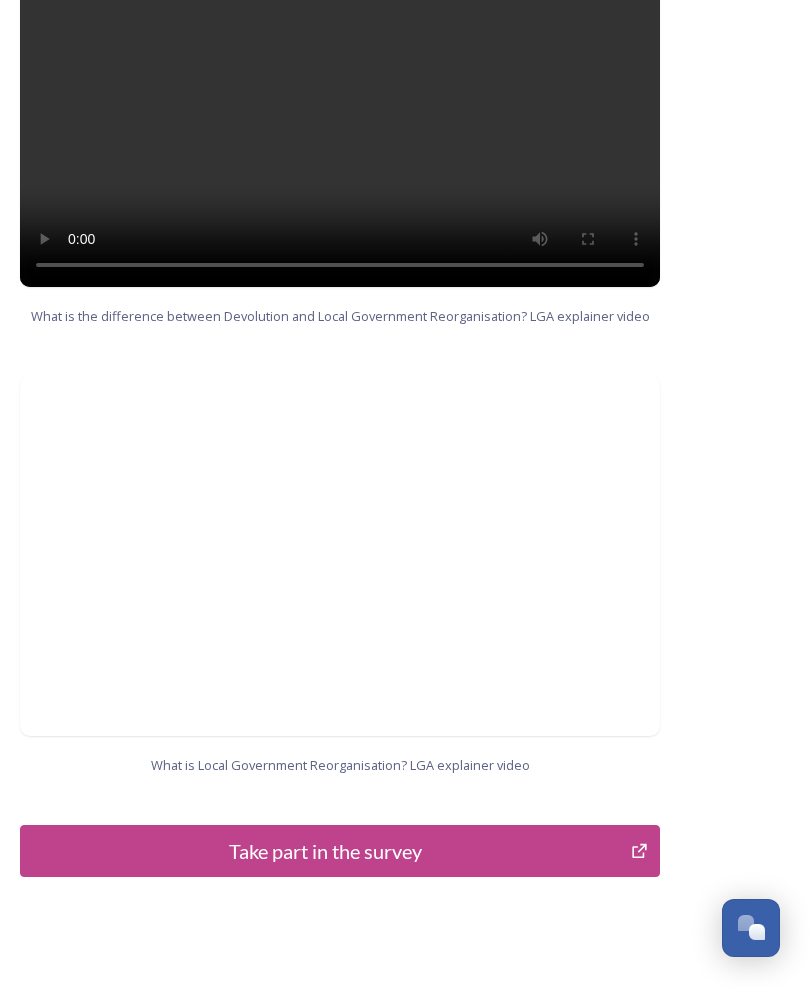 click 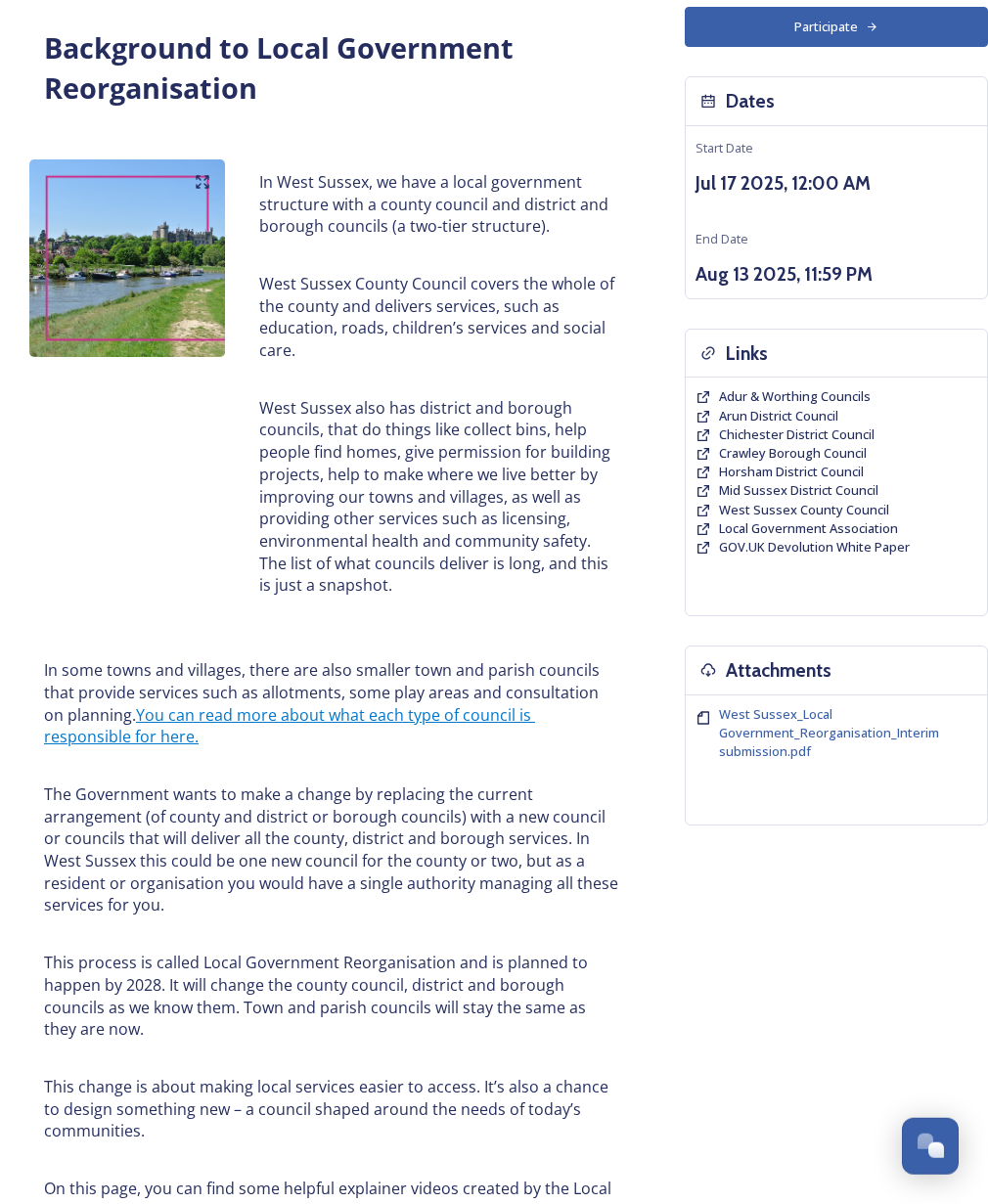 scroll, scrollTop: 0, scrollLeft: 0, axis: both 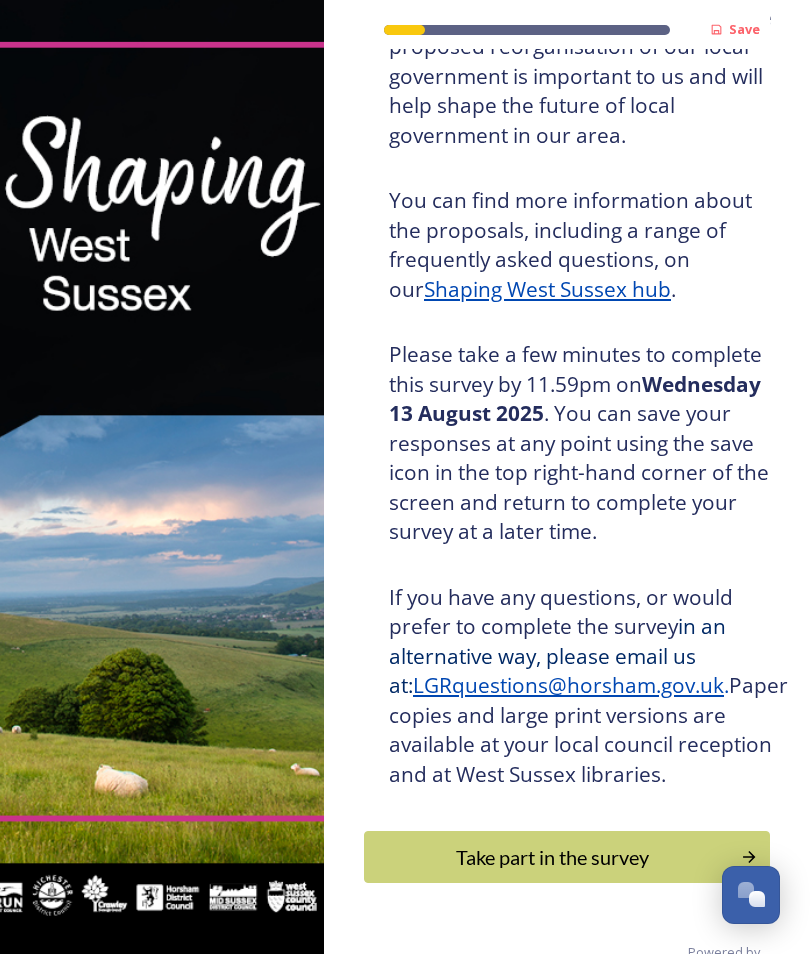 click at bounding box center (751, 893) 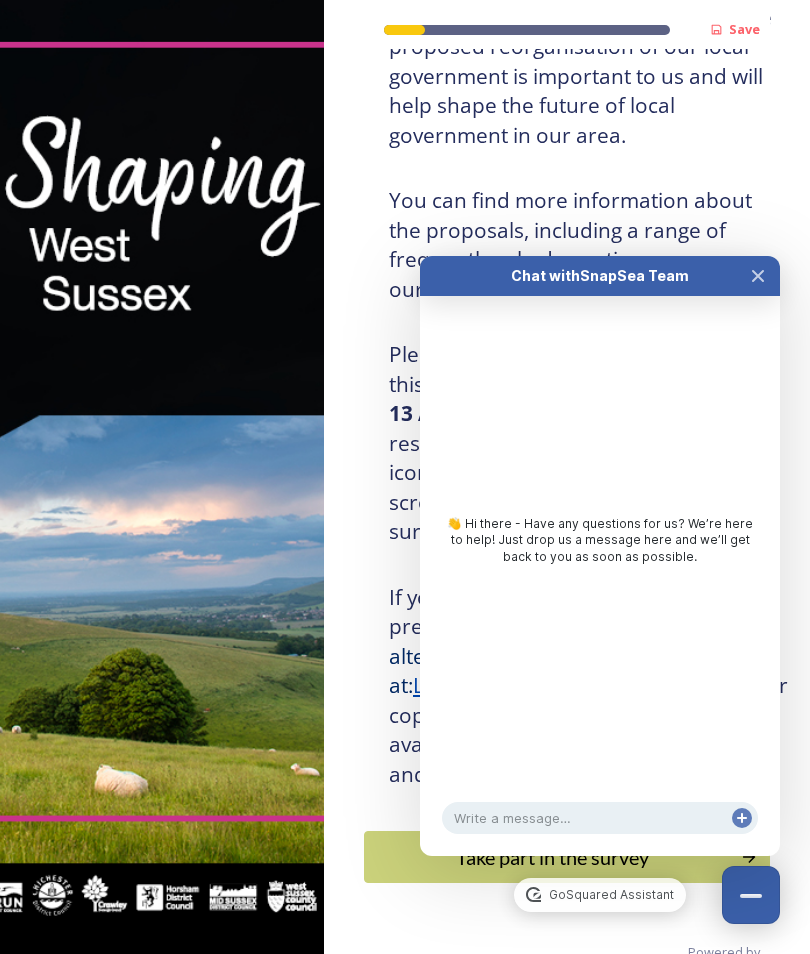 click at bounding box center [758, 276] 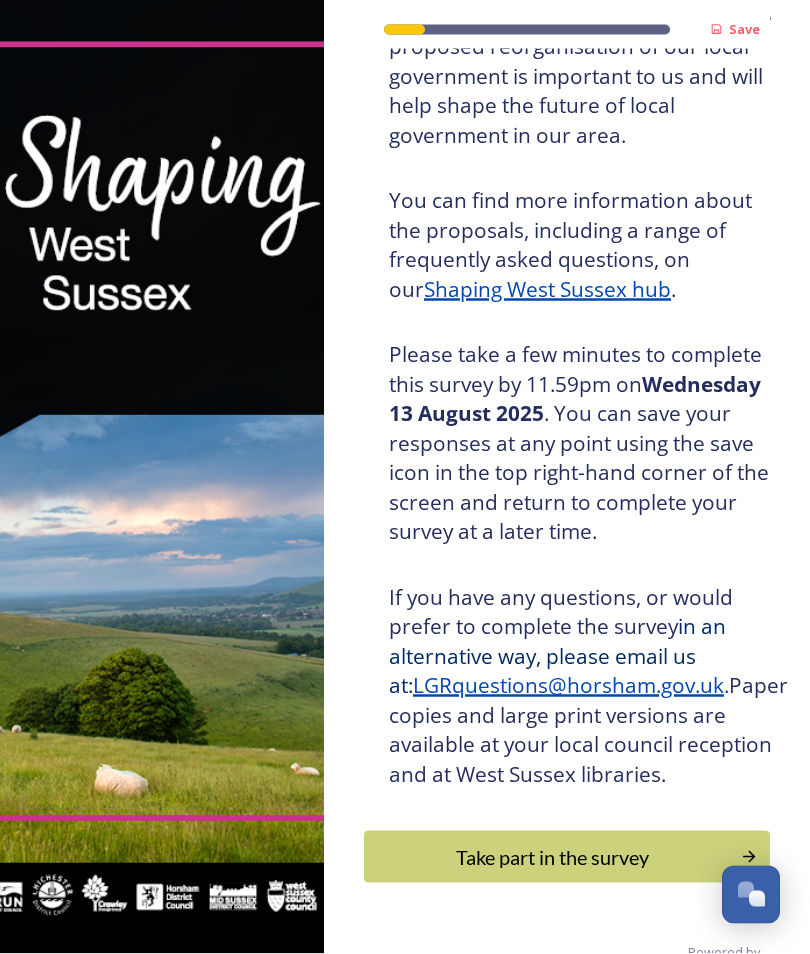 scroll, scrollTop: 87, scrollLeft: 0, axis: vertical 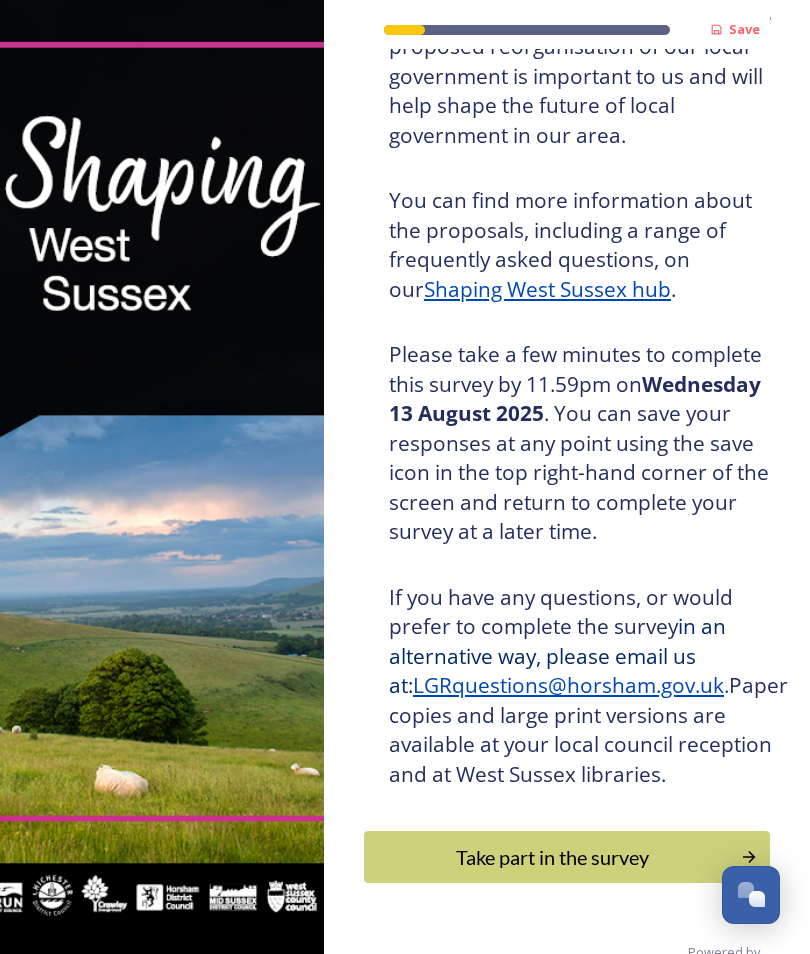 click on "Take part in the survey" at bounding box center [567, 857] 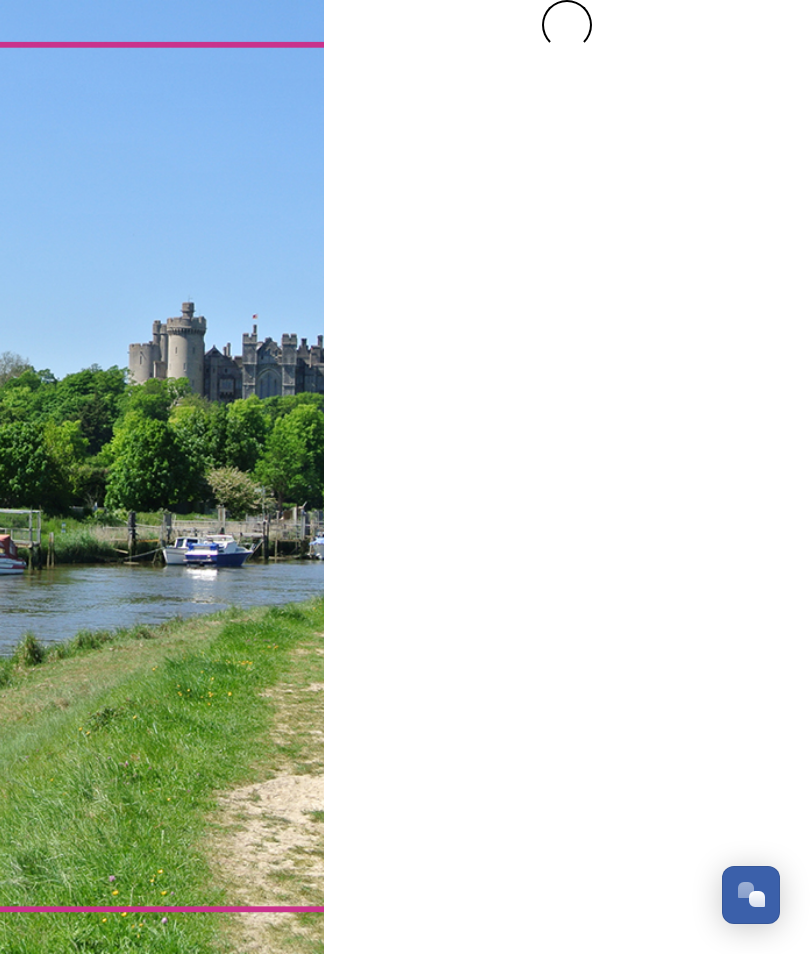 scroll, scrollTop: 0, scrollLeft: 0, axis: both 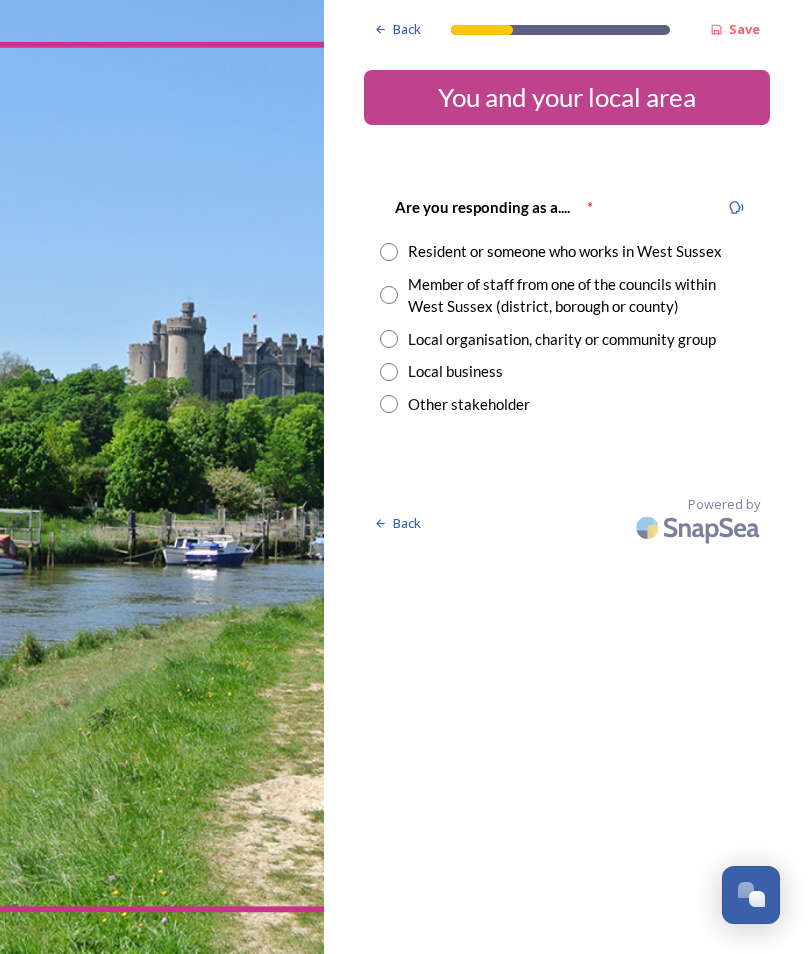 click at bounding box center [389, 252] 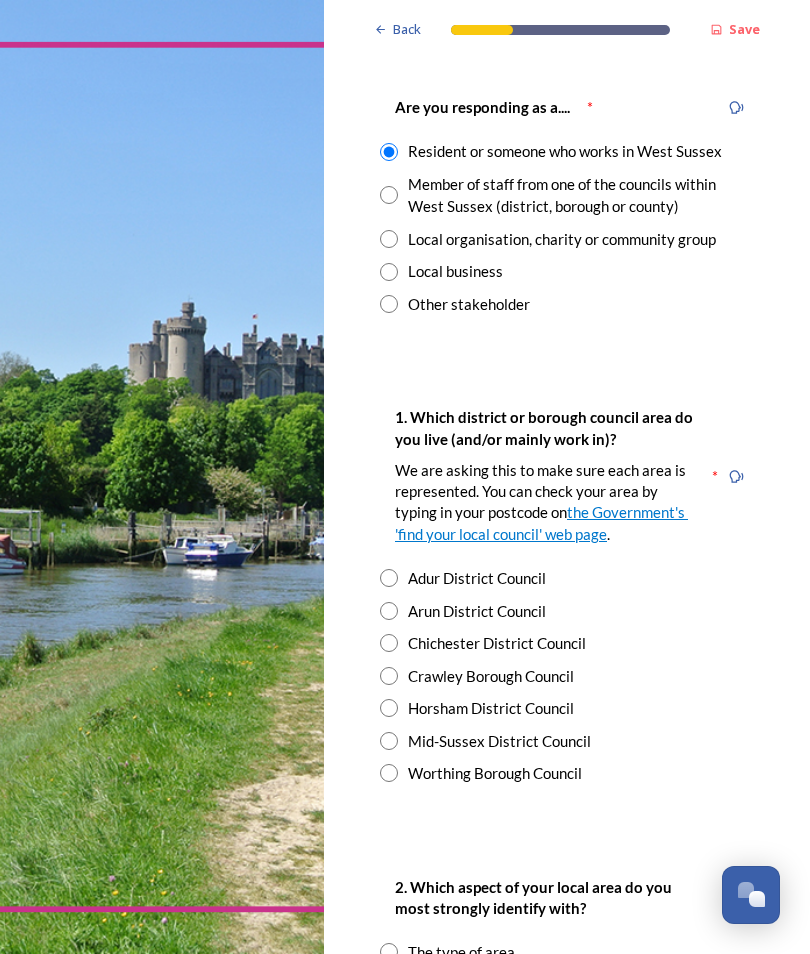 scroll, scrollTop: 100, scrollLeft: 0, axis: vertical 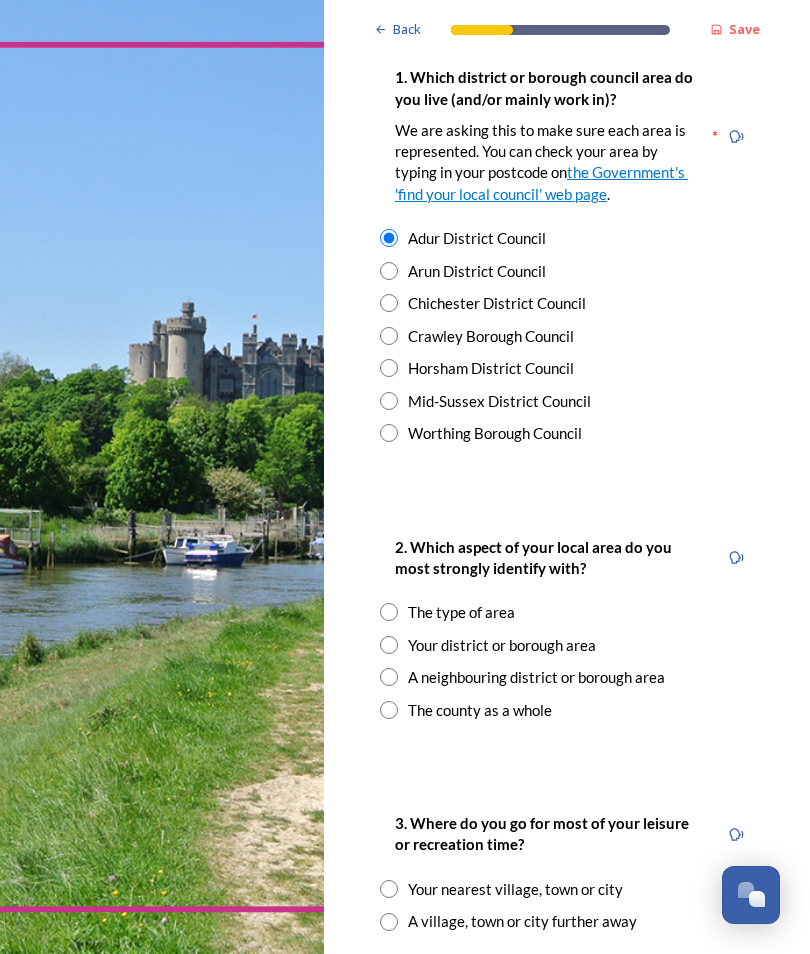 click at bounding box center [389, 645] 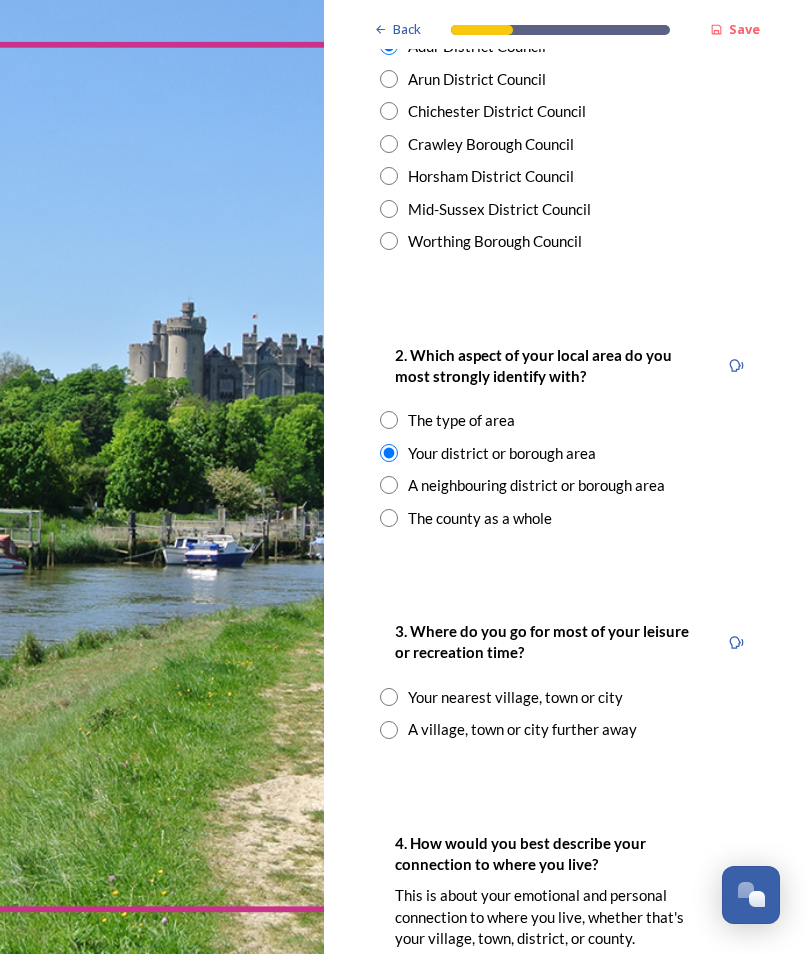 scroll, scrollTop: 641, scrollLeft: 0, axis: vertical 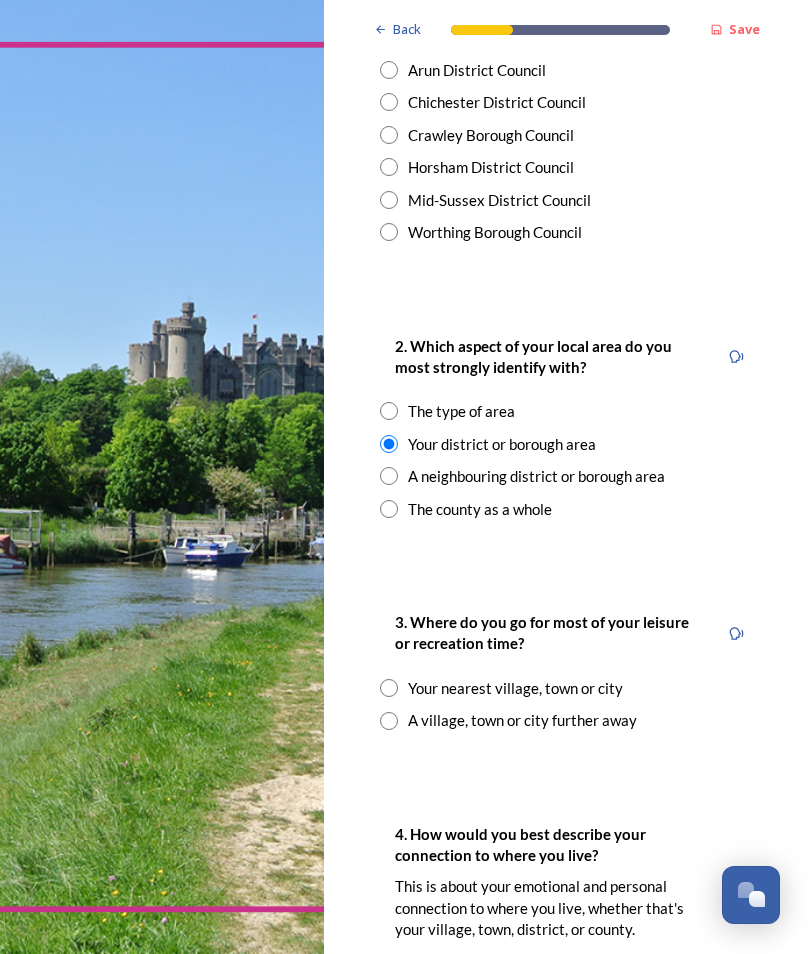 click at bounding box center [389, 688] 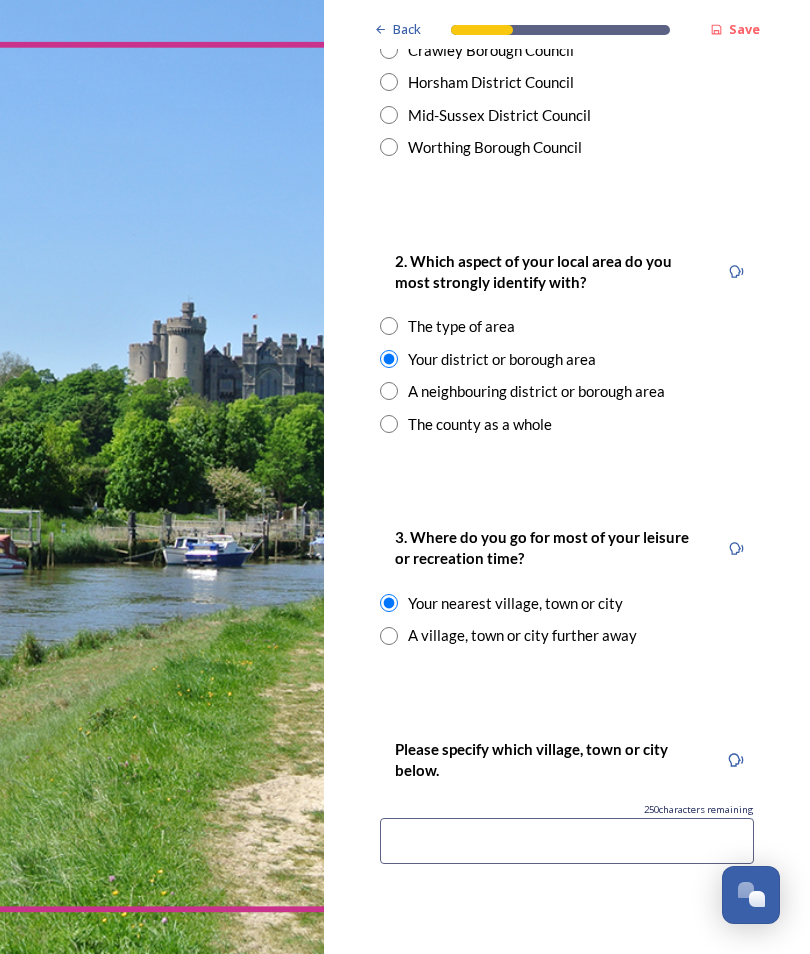 scroll, scrollTop: 729, scrollLeft: 0, axis: vertical 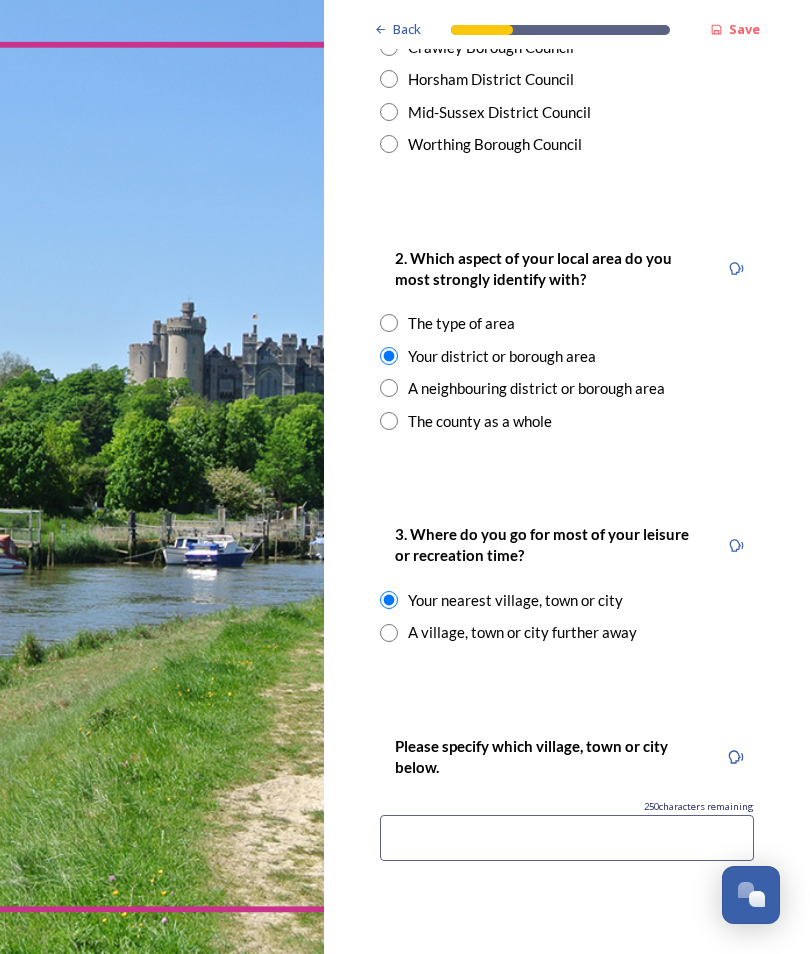 click at bounding box center [567, 838] 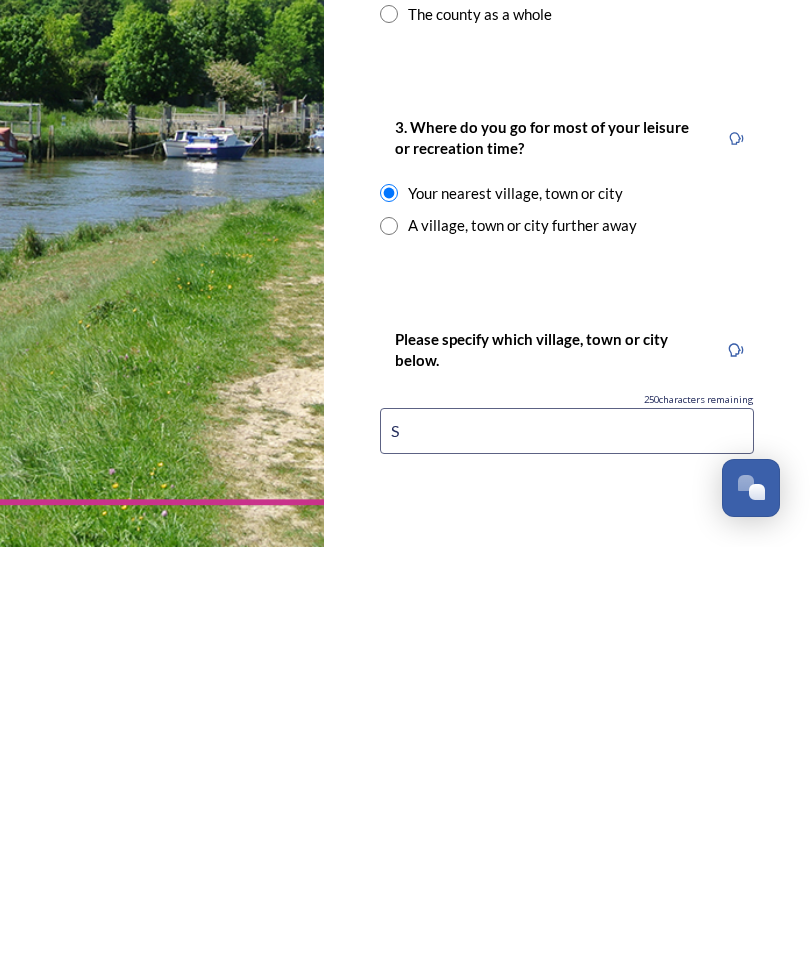 scroll, scrollTop: 87, scrollLeft: 0, axis: vertical 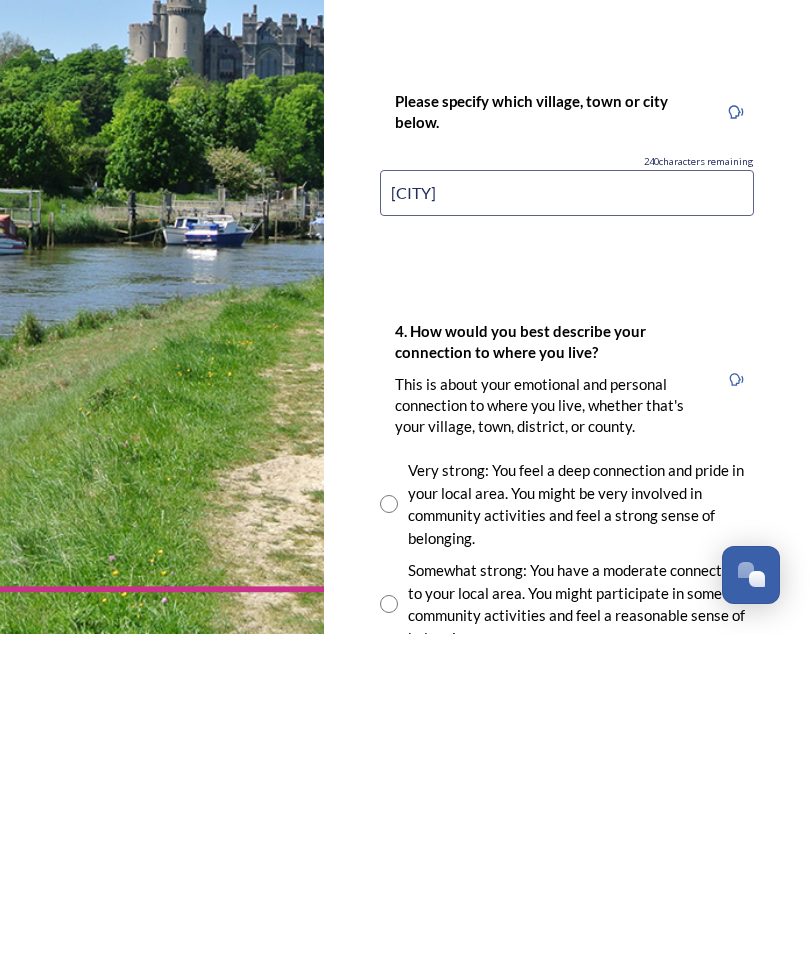 type on "[CITY]" 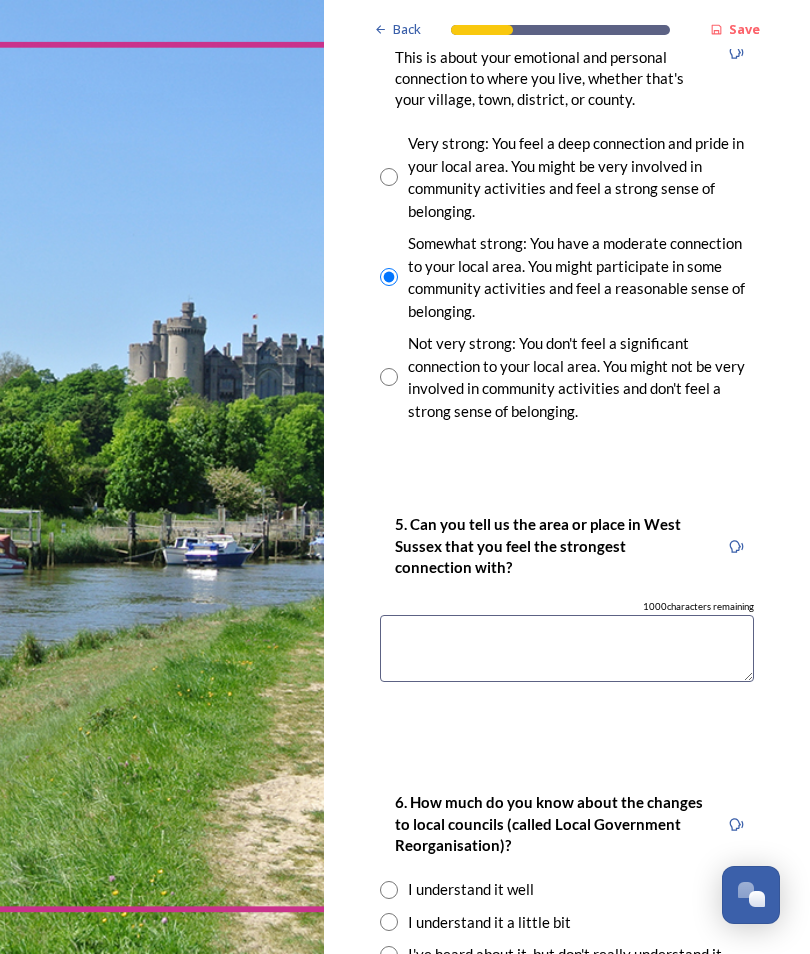 scroll, scrollTop: 1702, scrollLeft: 0, axis: vertical 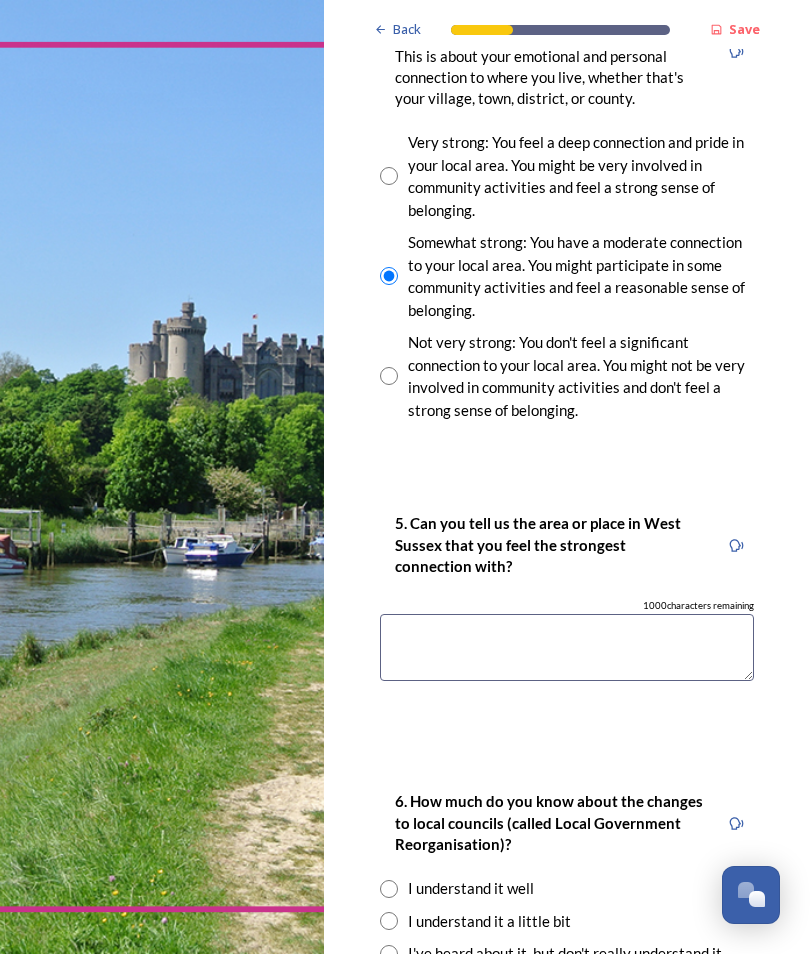 click at bounding box center (567, 647) 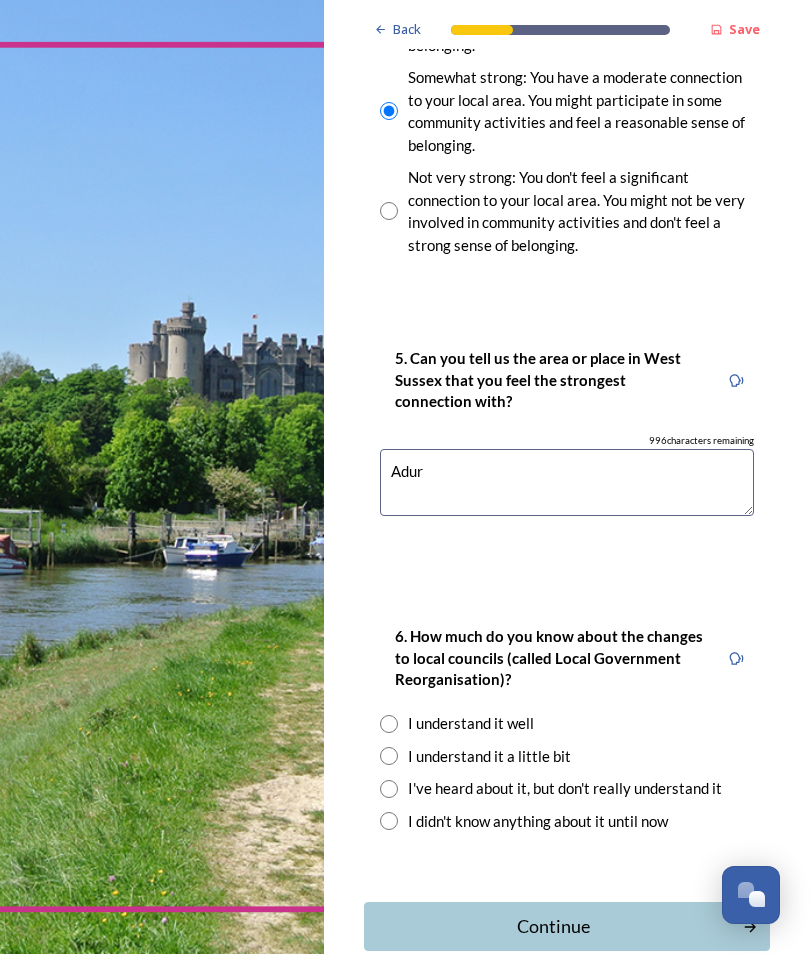 scroll, scrollTop: 1865, scrollLeft: 0, axis: vertical 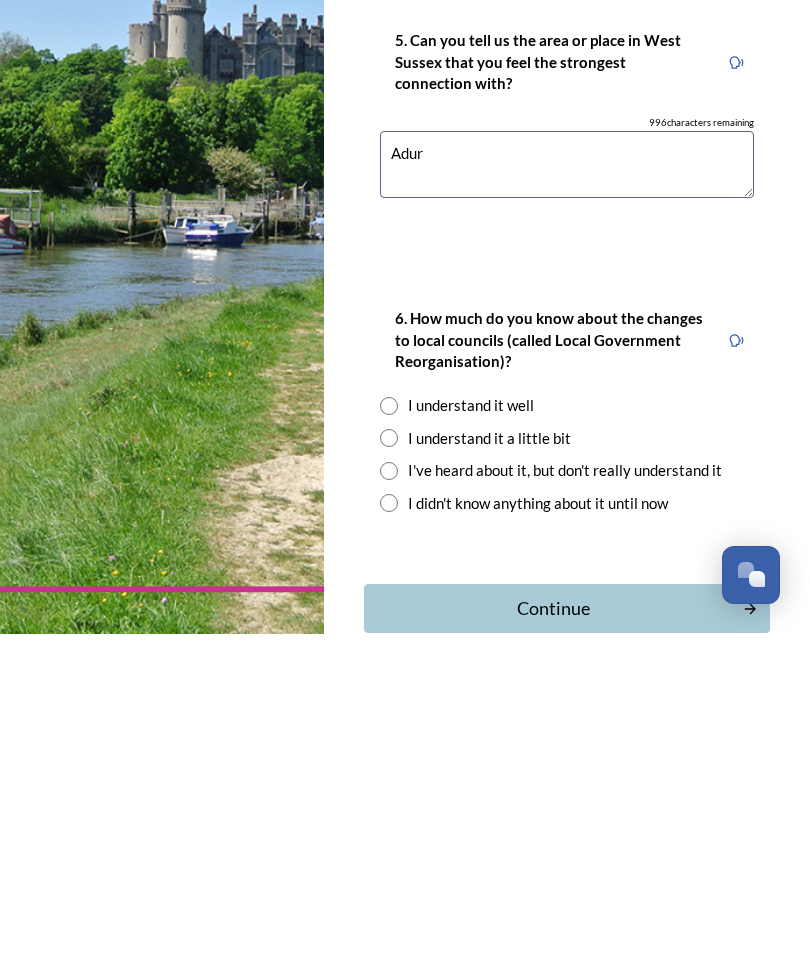 type on "Adur" 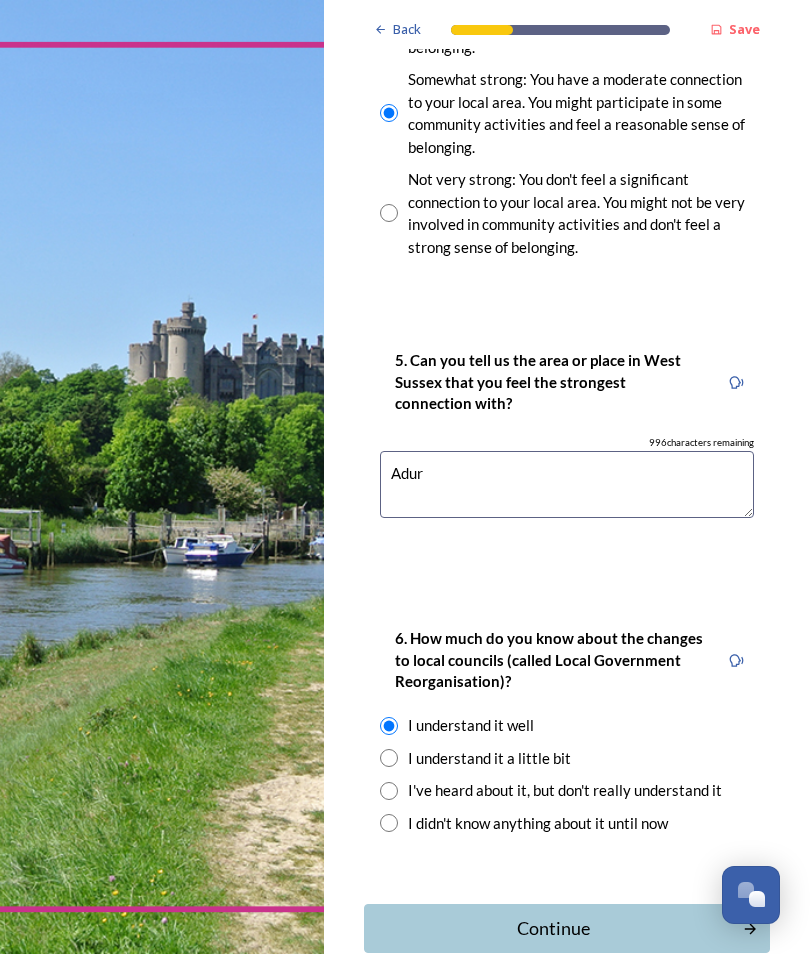 click on "Continue" at bounding box center [567, 928] 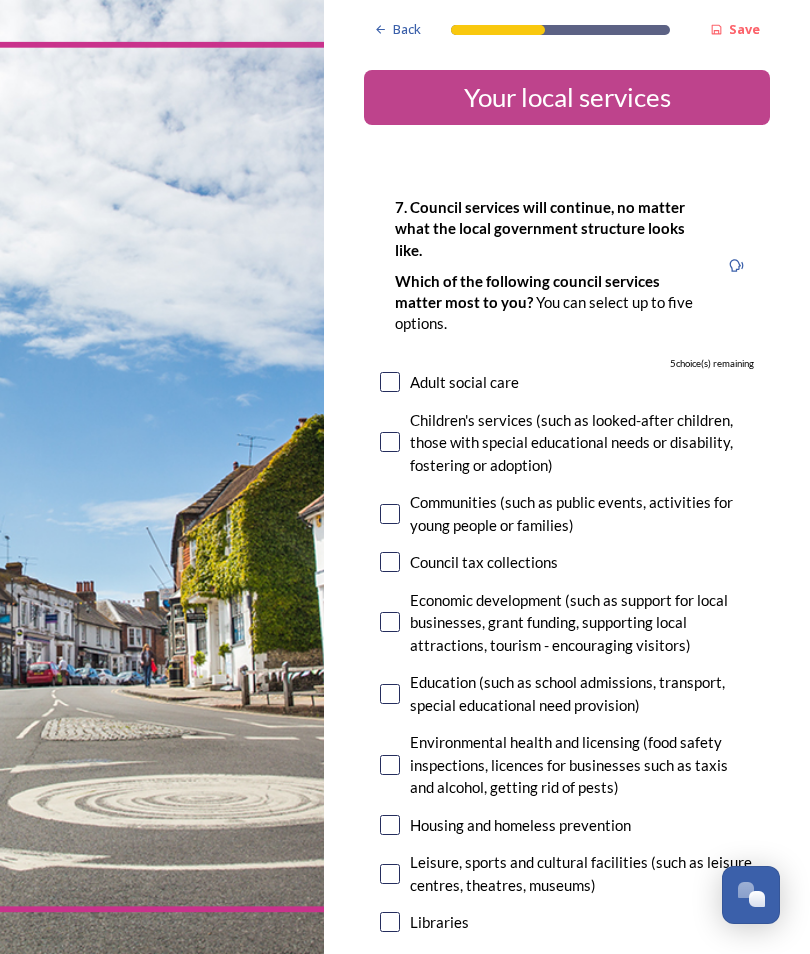 scroll, scrollTop: 0, scrollLeft: 0, axis: both 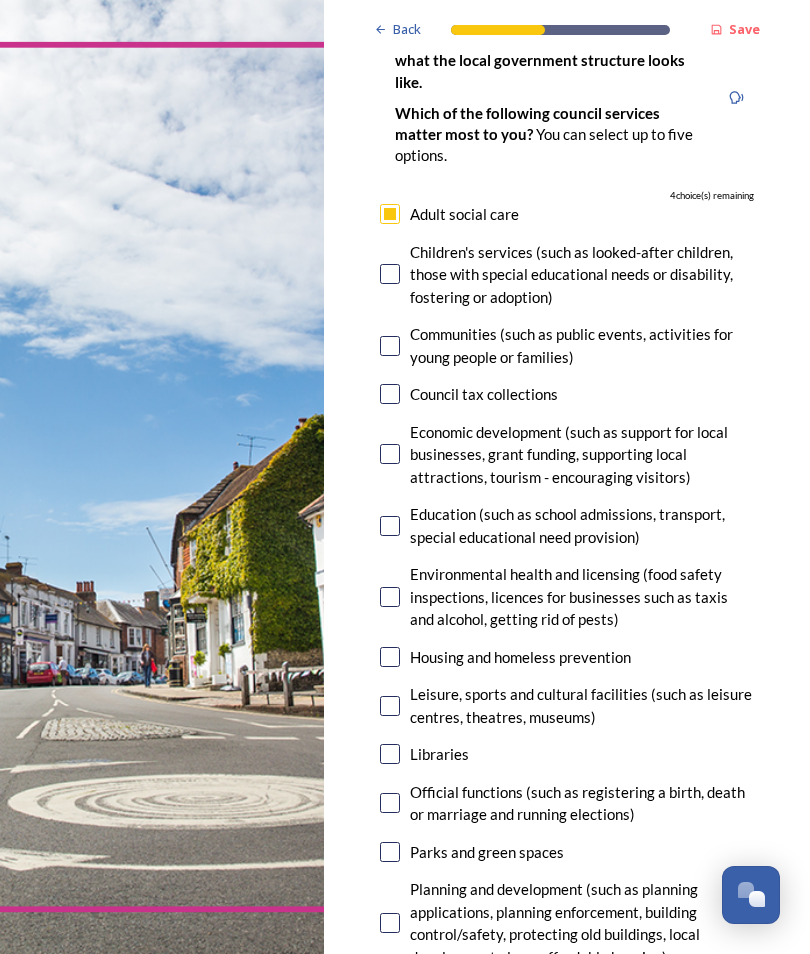 click at bounding box center (390, 526) 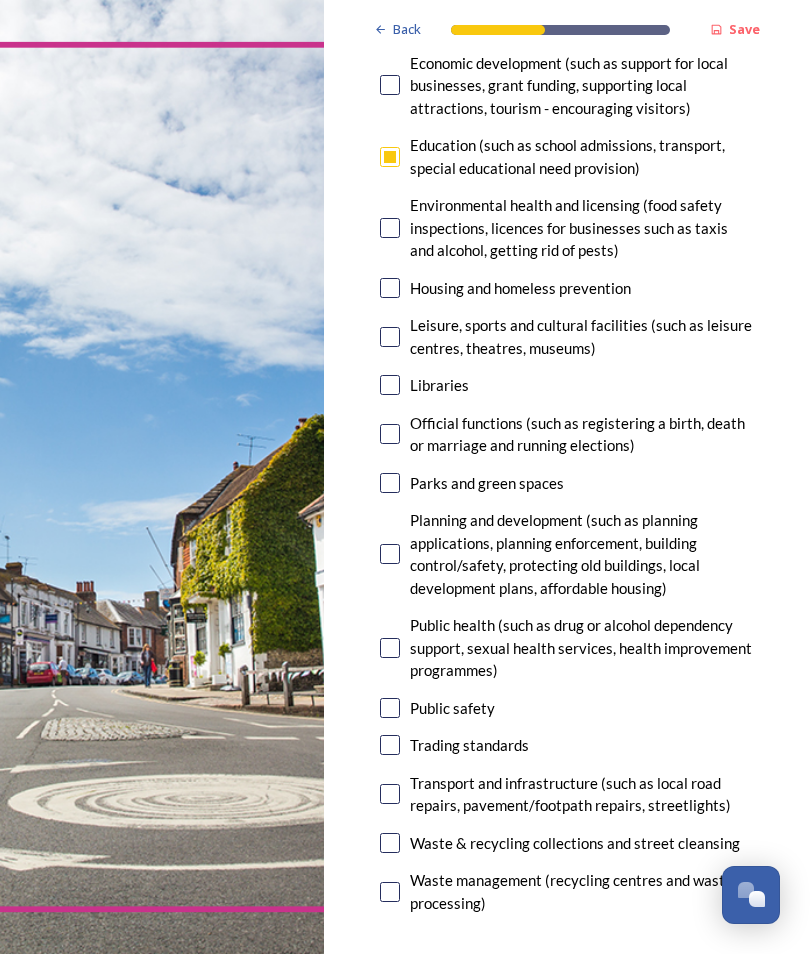 scroll, scrollTop: 537, scrollLeft: 0, axis: vertical 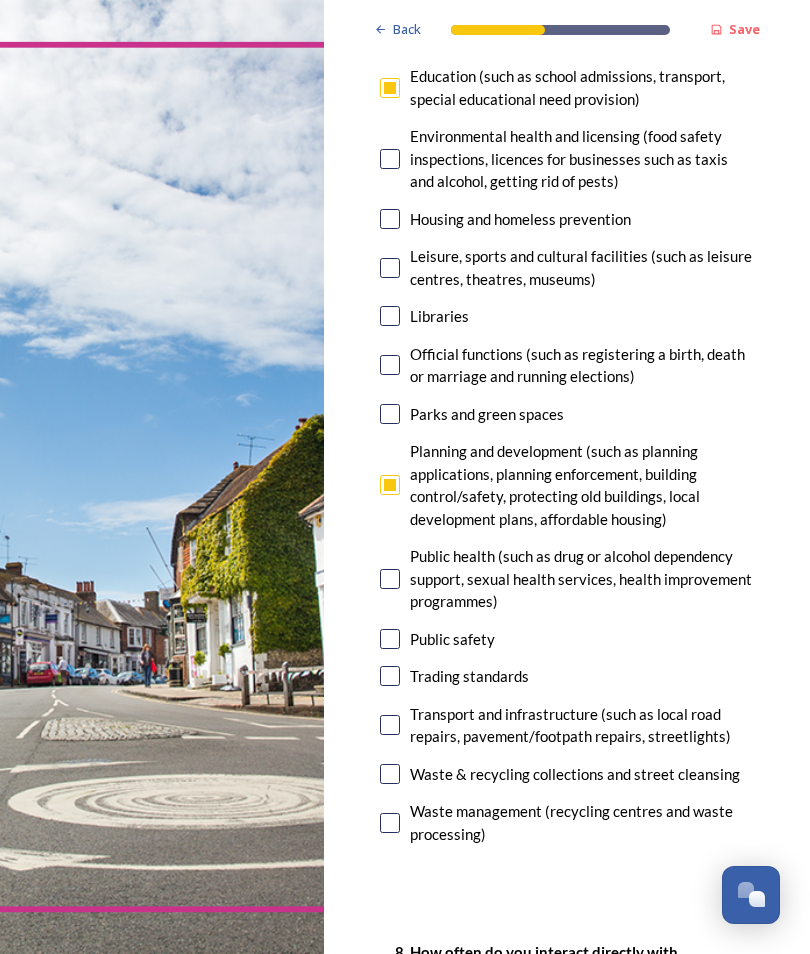 click at bounding box center (390, 639) 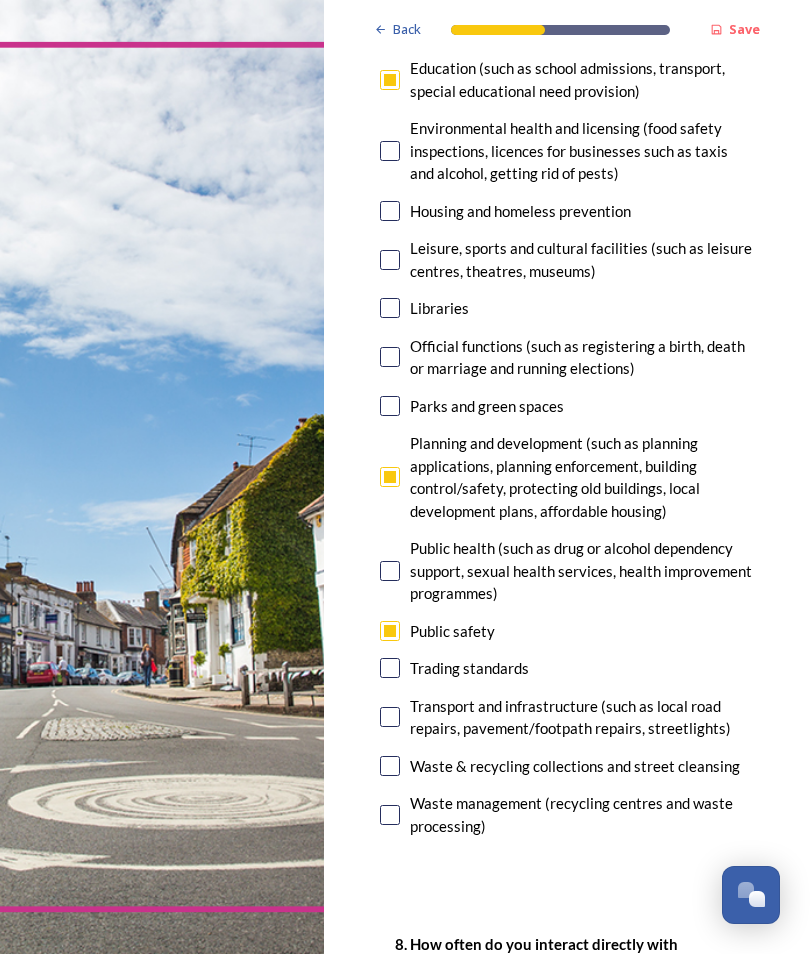 scroll, scrollTop: 614, scrollLeft: 0, axis: vertical 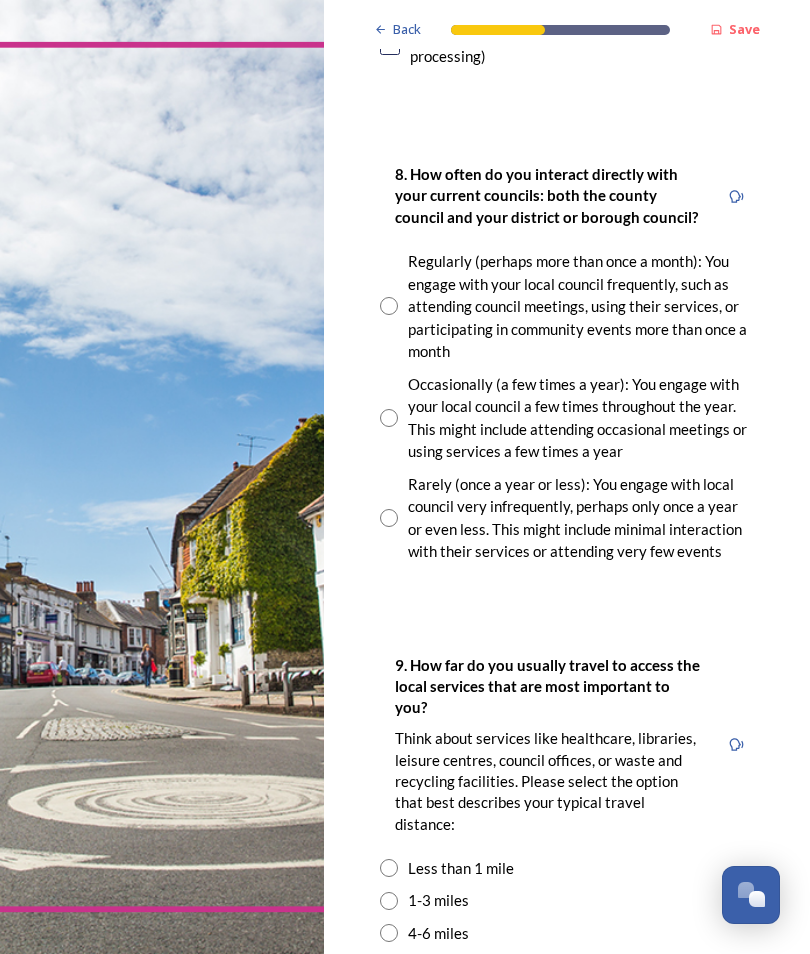 click at bounding box center (389, 901) 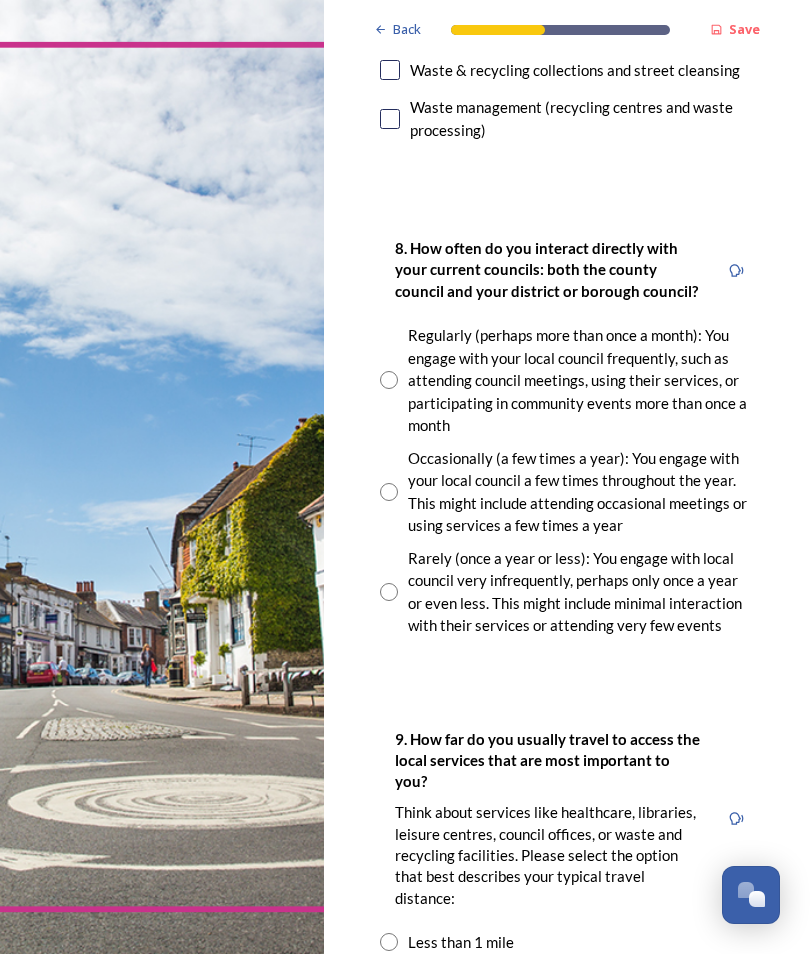 scroll, scrollTop: 1301, scrollLeft: 0, axis: vertical 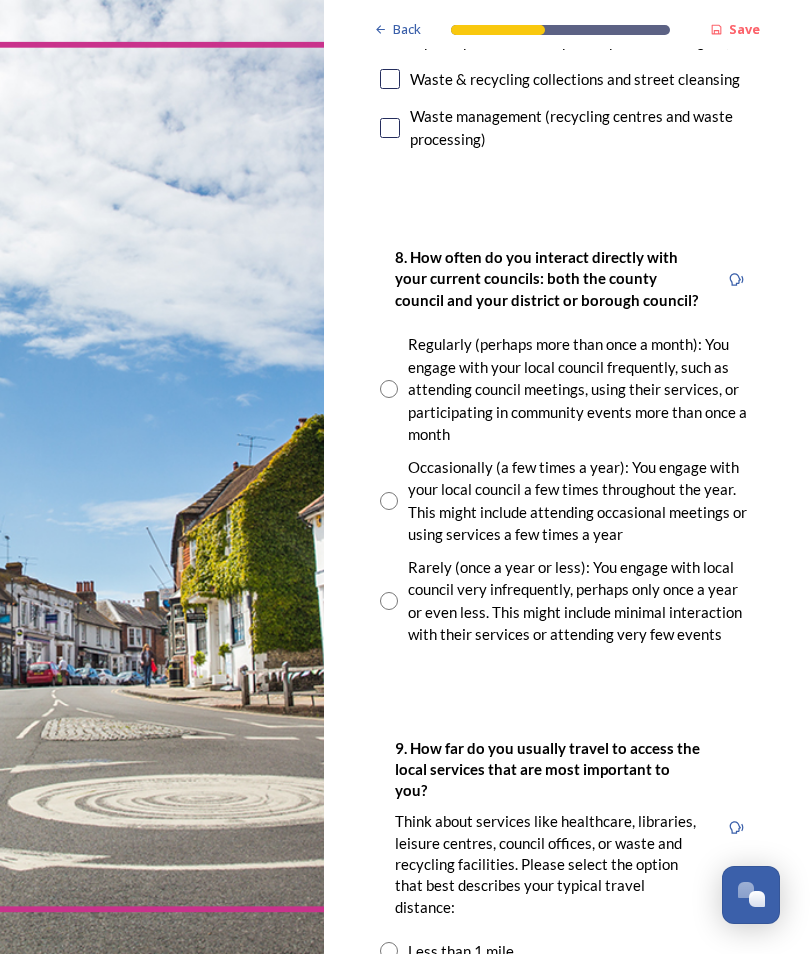 click at bounding box center (389, 501) 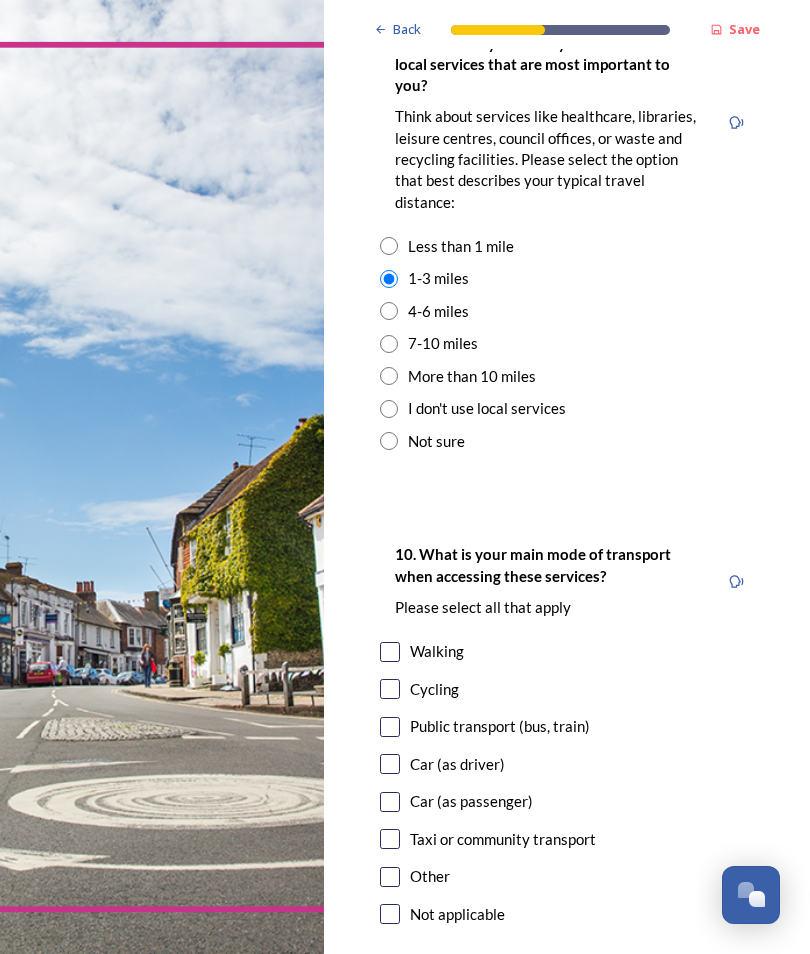 scroll, scrollTop: 2007, scrollLeft: 0, axis: vertical 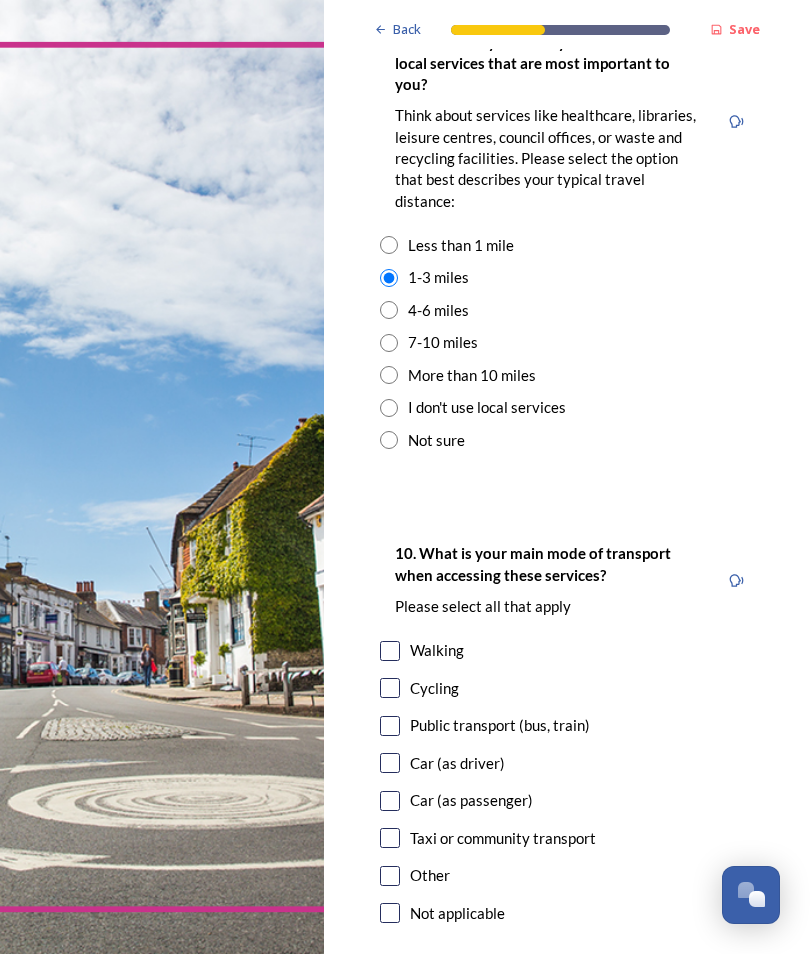 click at bounding box center [390, 726] 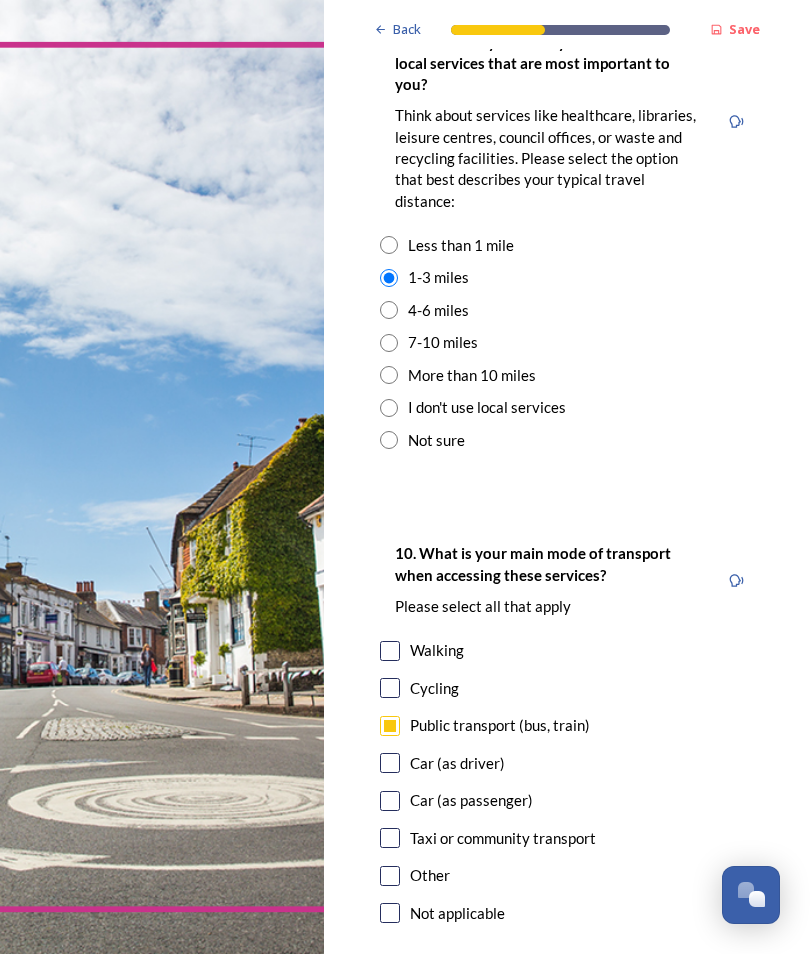 click at bounding box center (390, 763) 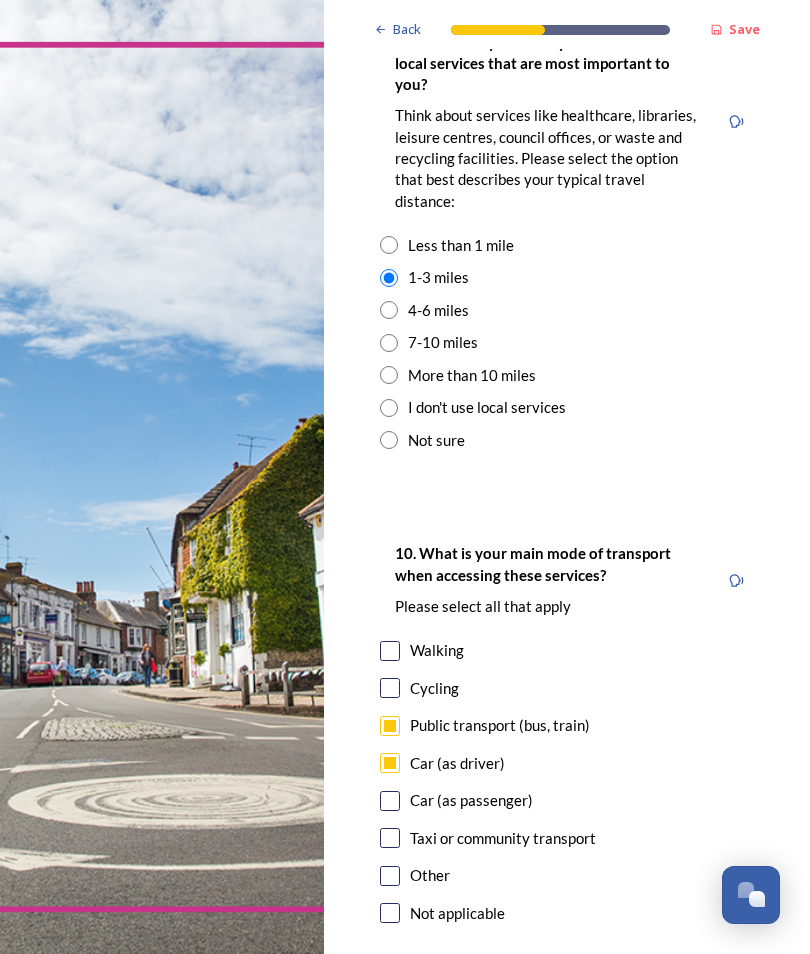 click at bounding box center (390, 651) 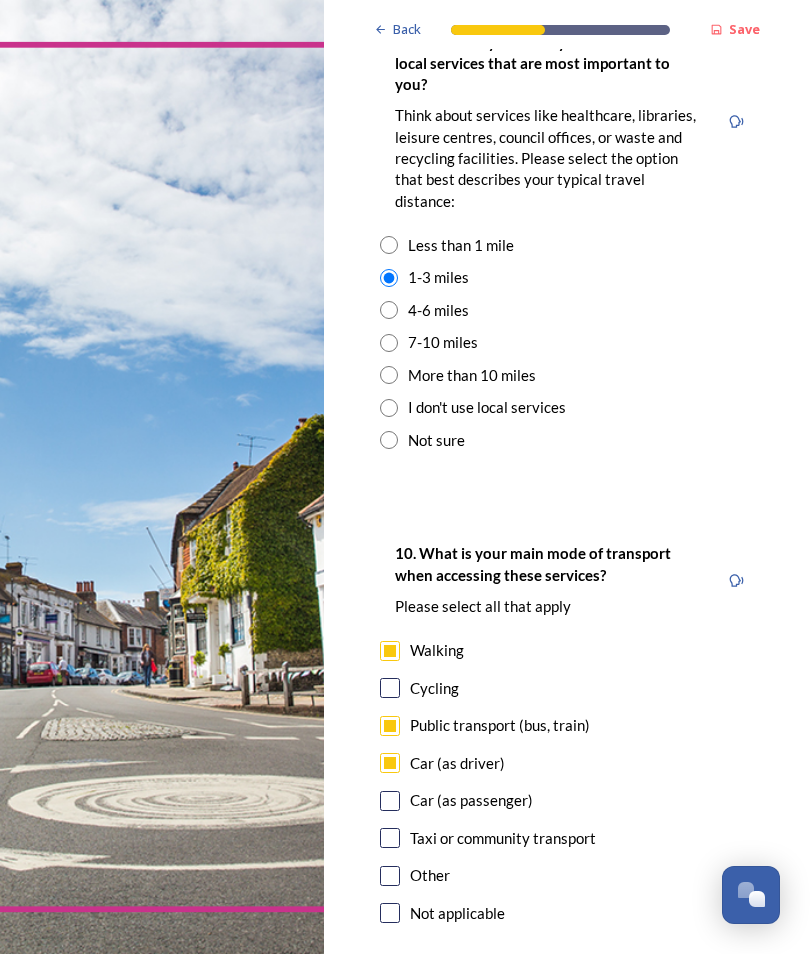 click on "Other" at bounding box center [567, 875] 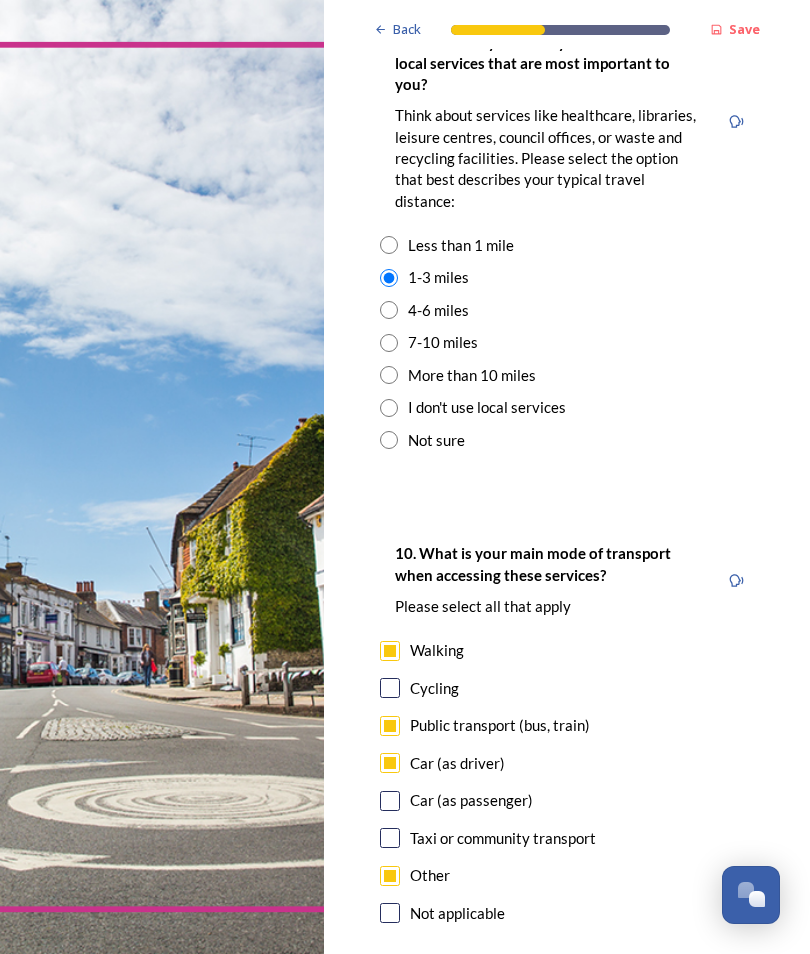 checkbox on "true" 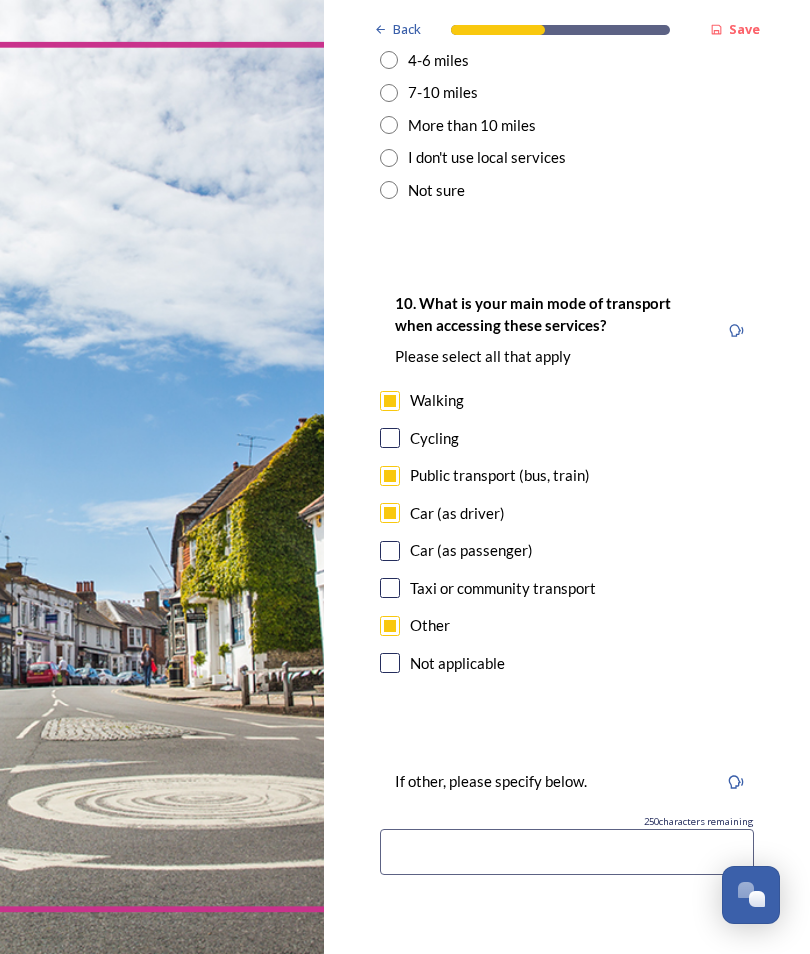 scroll, scrollTop: 0, scrollLeft: 0, axis: both 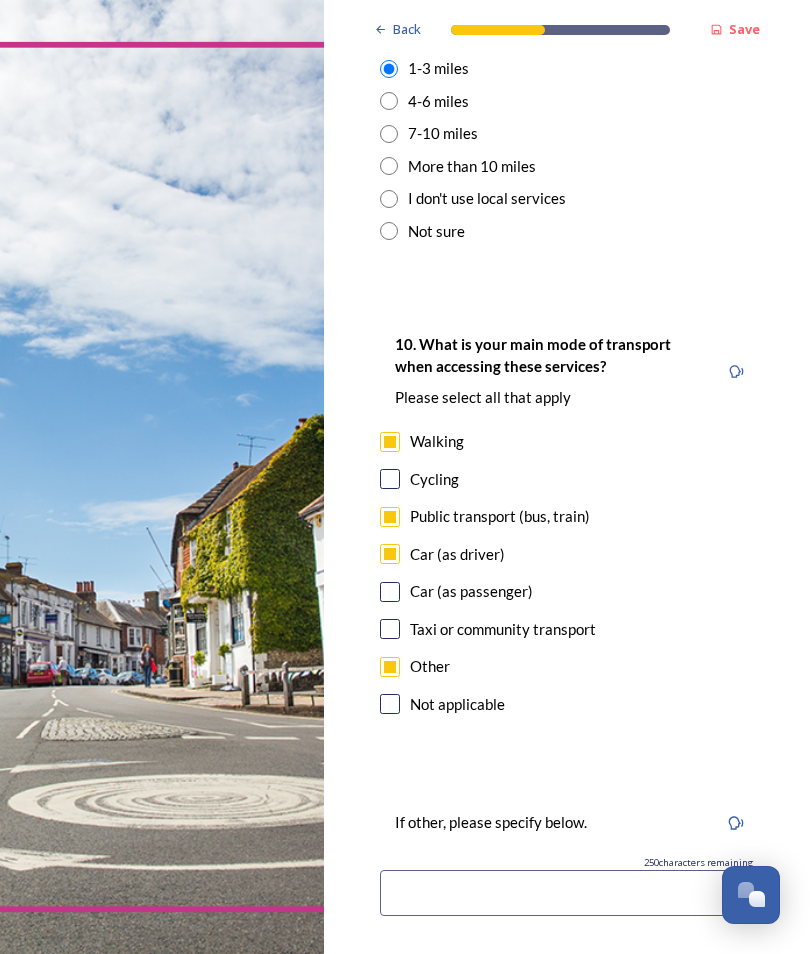 click on "Continue" at bounding box center (553, 1023) 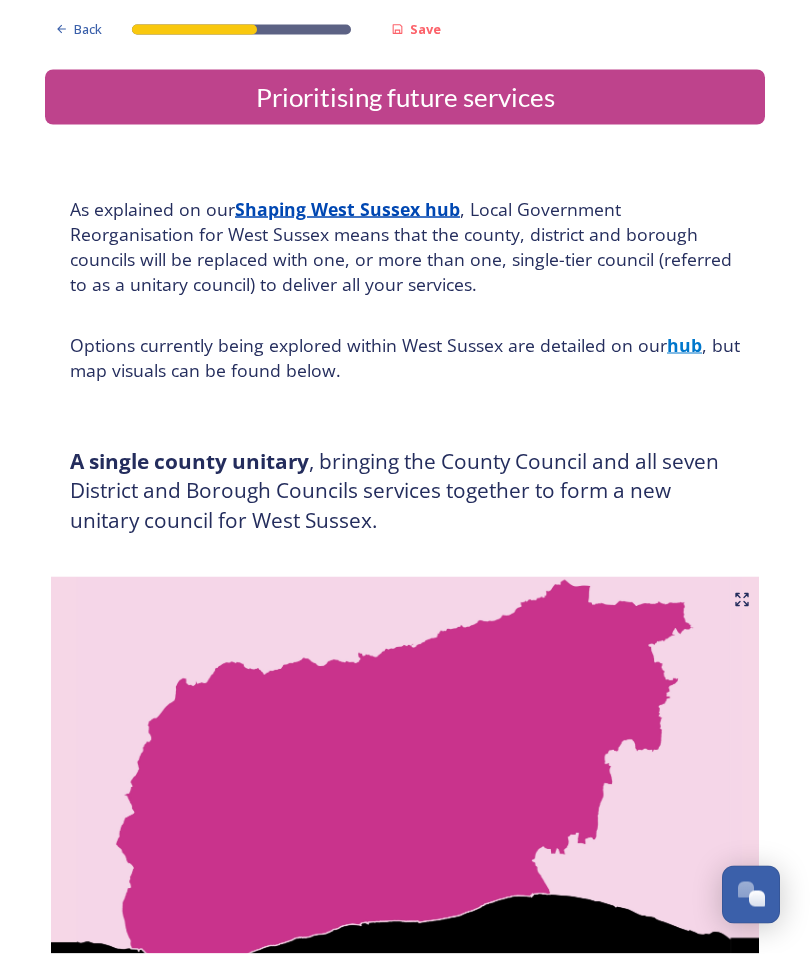 scroll, scrollTop: 0, scrollLeft: 0, axis: both 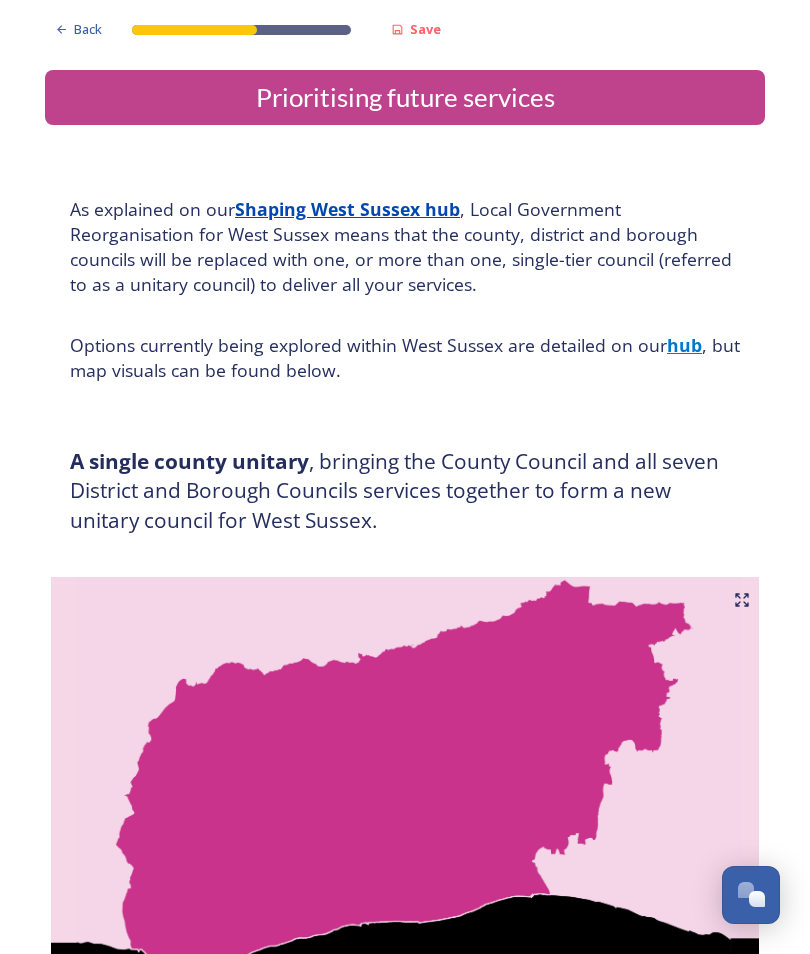 click on "Save" at bounding box center (425, 29) 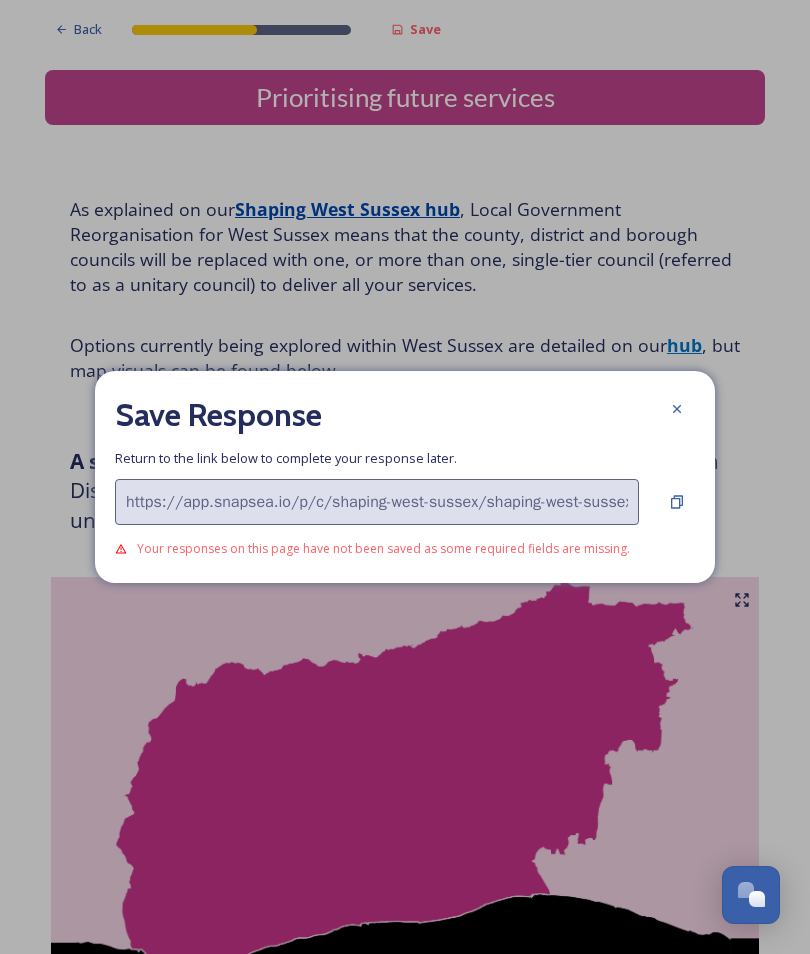 click 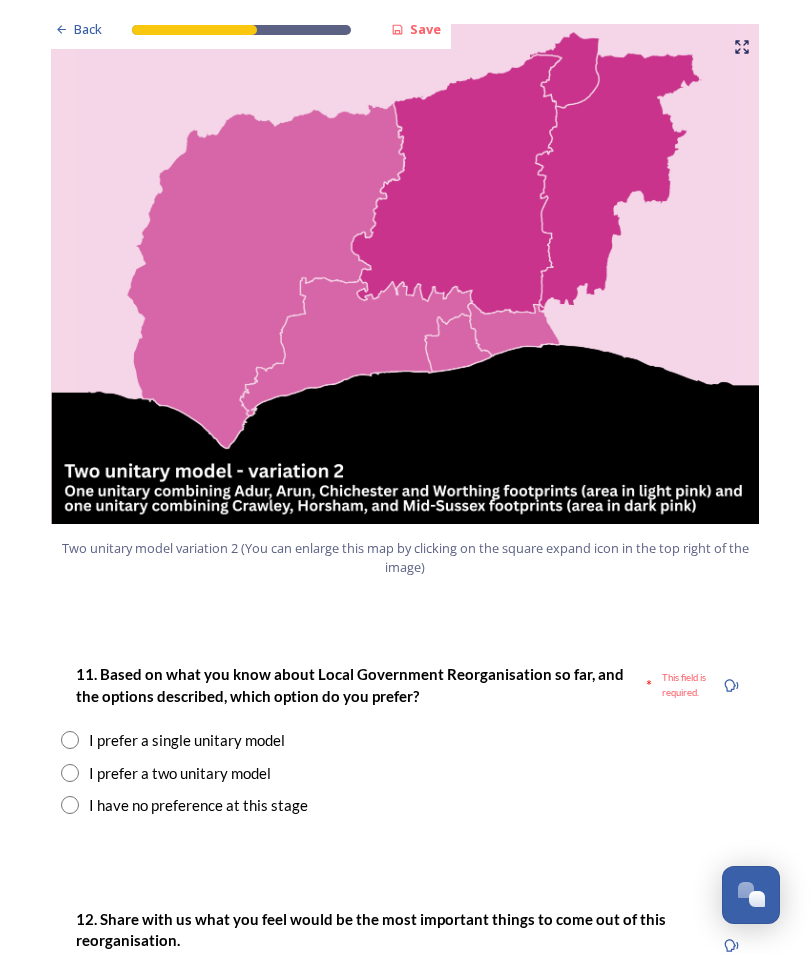scroll, scrollTop: 2075, scrollLeft: 0, axis: vertical 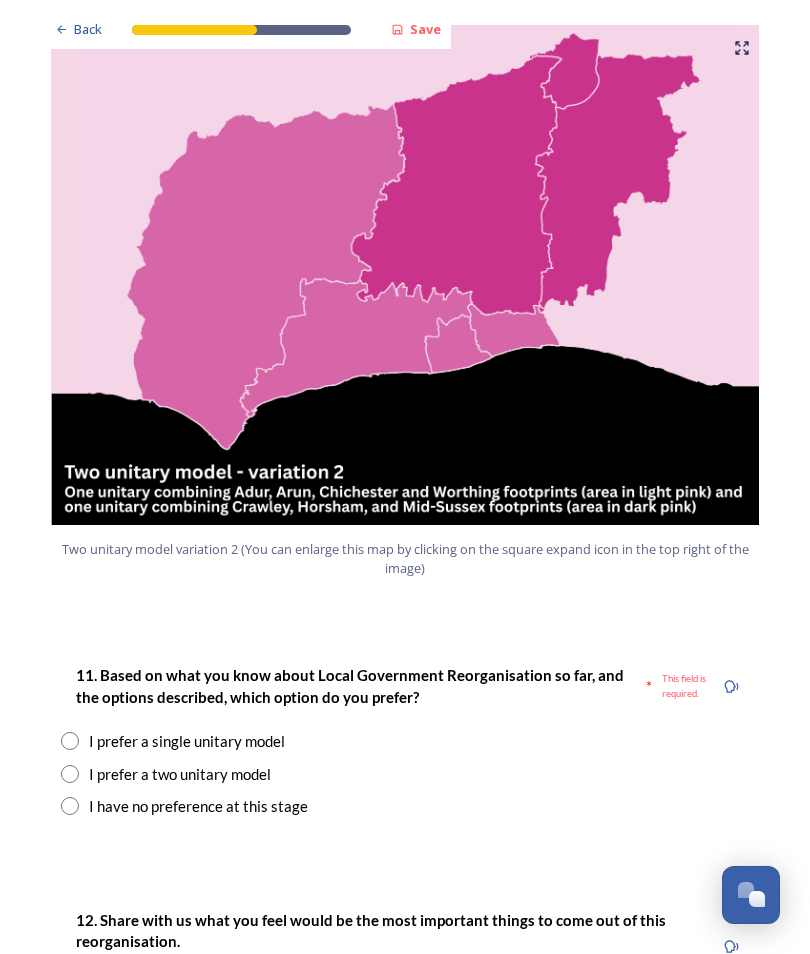 click on "I prefer a single unitary model" at bounding box center [187, 741] 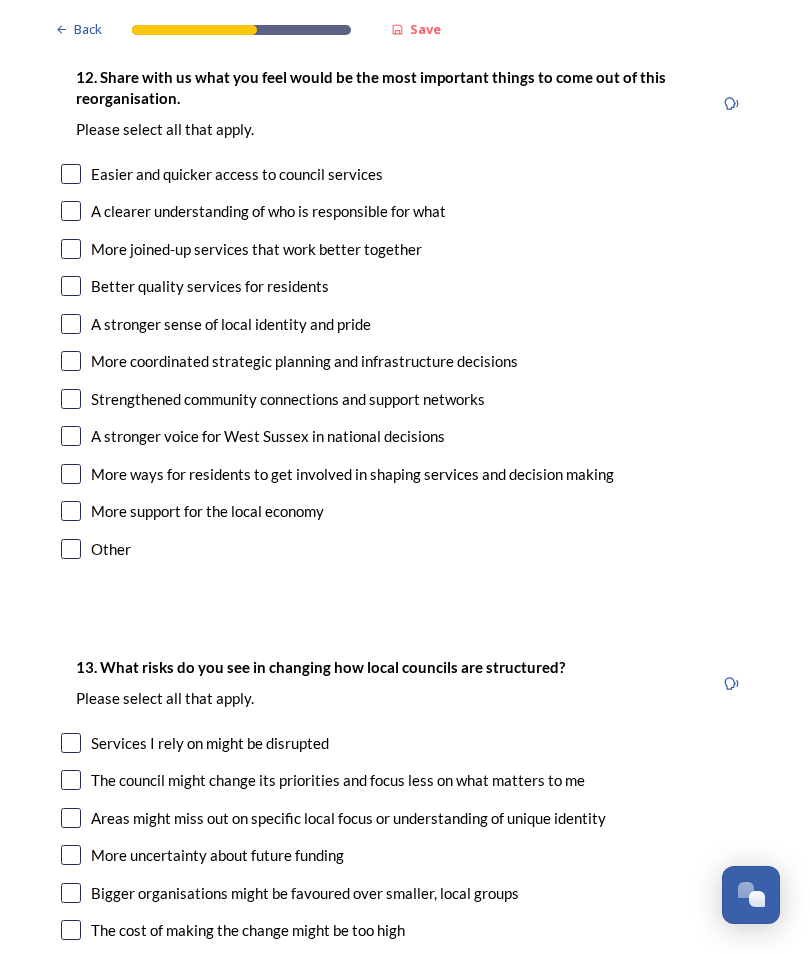 scroll, scrollTop: 3324, scrollLeft: 0, axis: vertical 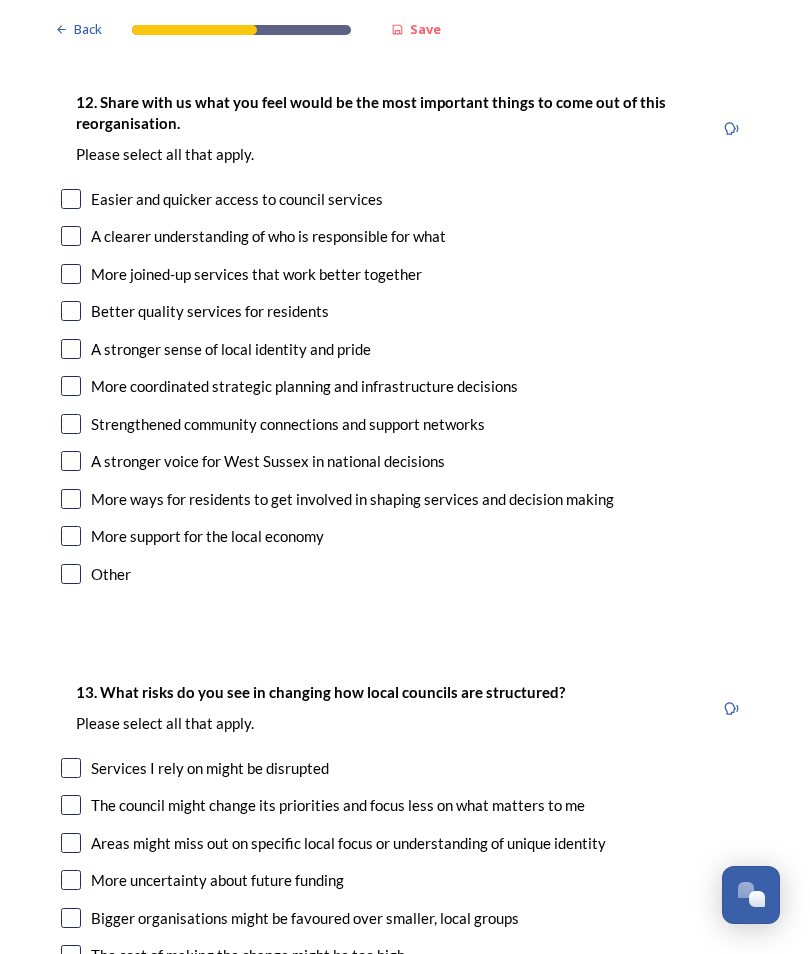 click at bounding box center [71, 236] 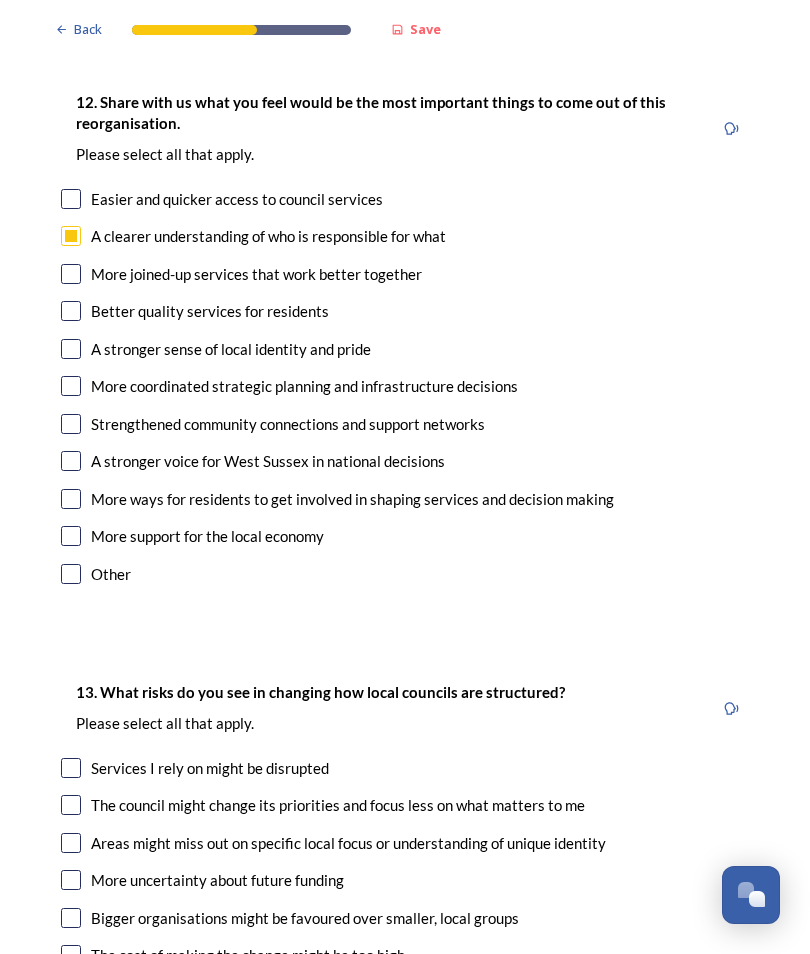 click at bounding box center [71, 311] 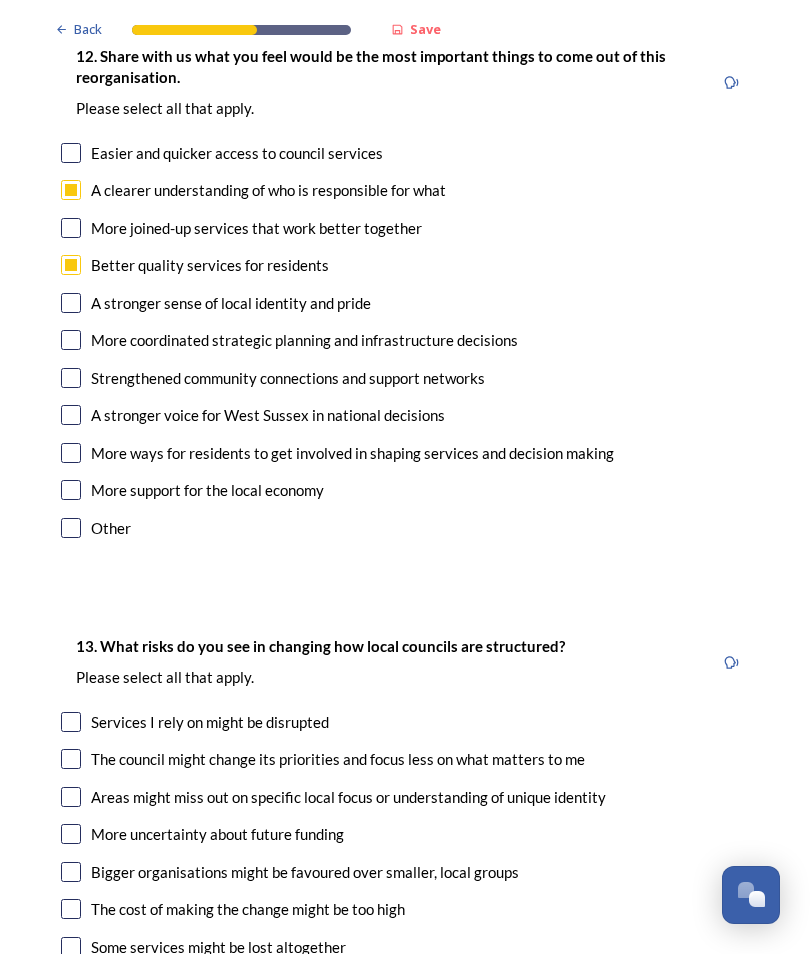scroll, scrollTop: 3381, scrollLeft: 0, axis: vertical 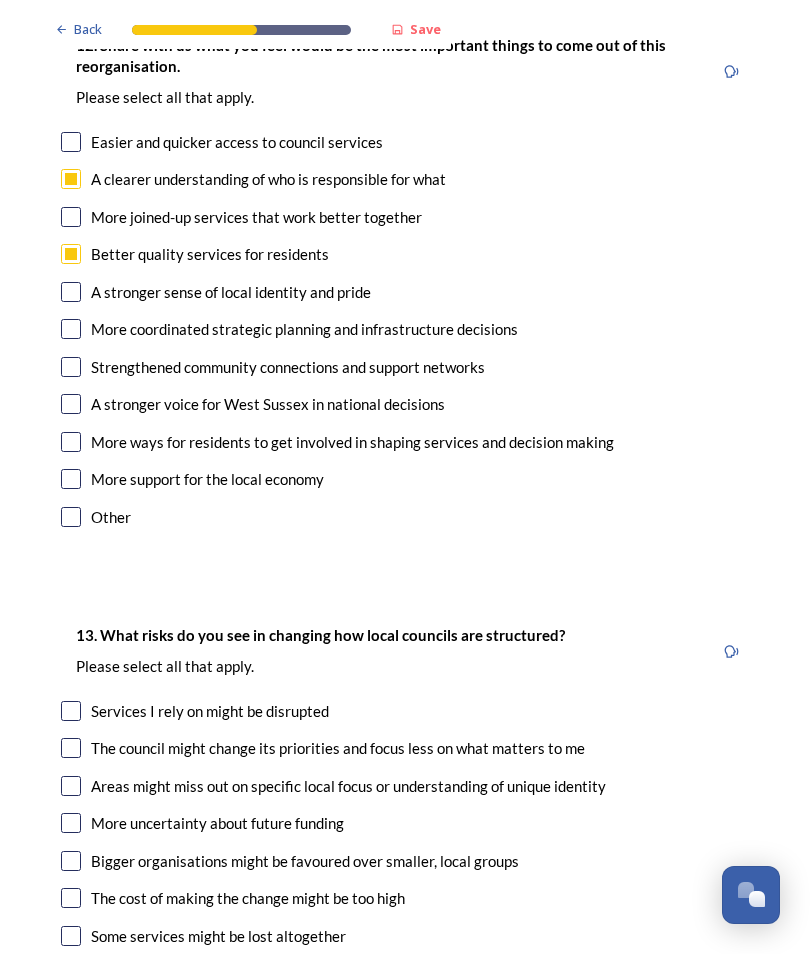 click at bounding box center [71, 329] 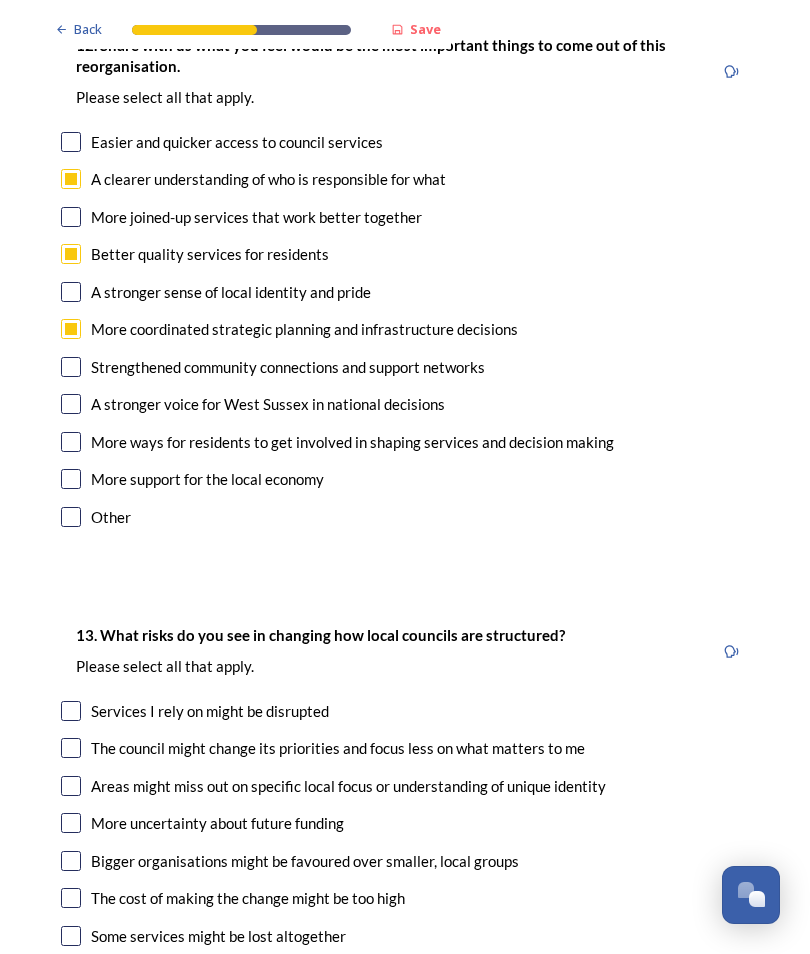 click at bounding box center [71, 367] 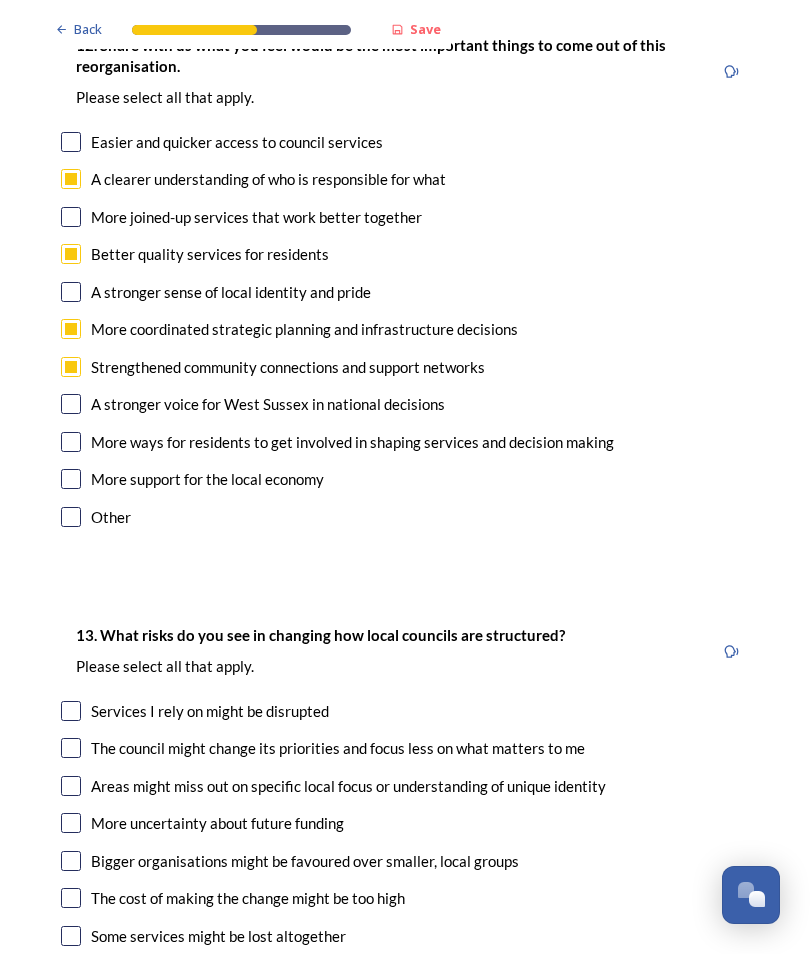 click at bounding box center (71, 217) 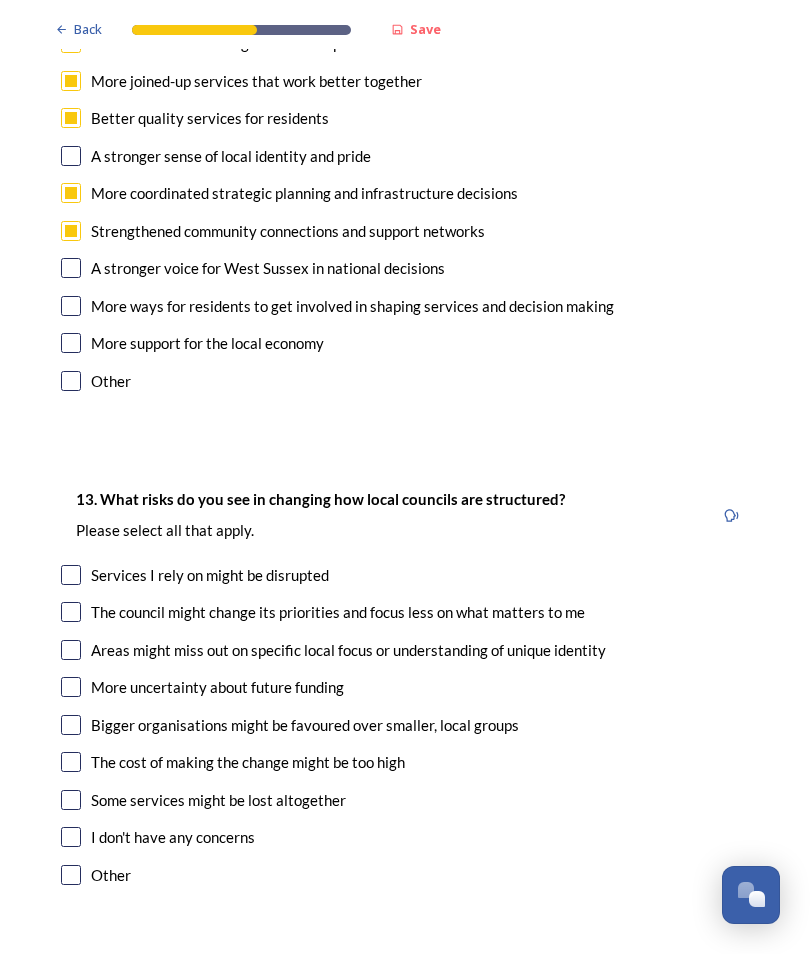 scroll, scrollTop: 3519, scrollLeft: 0, axis: vertical 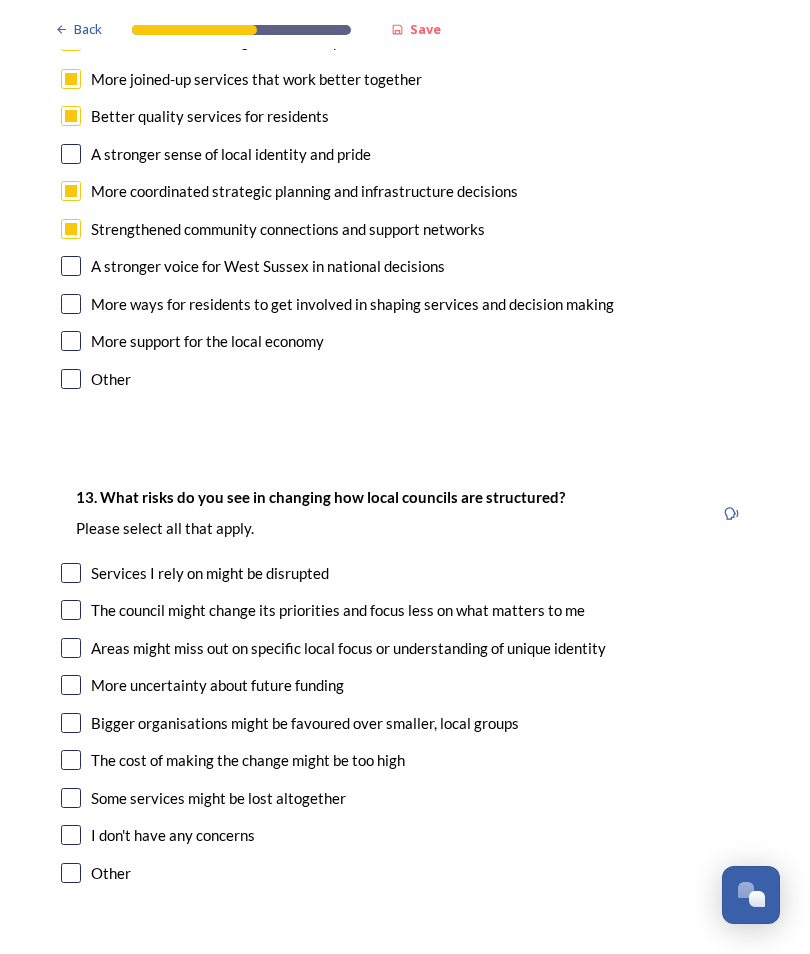 click at bounding box center [71, 304] 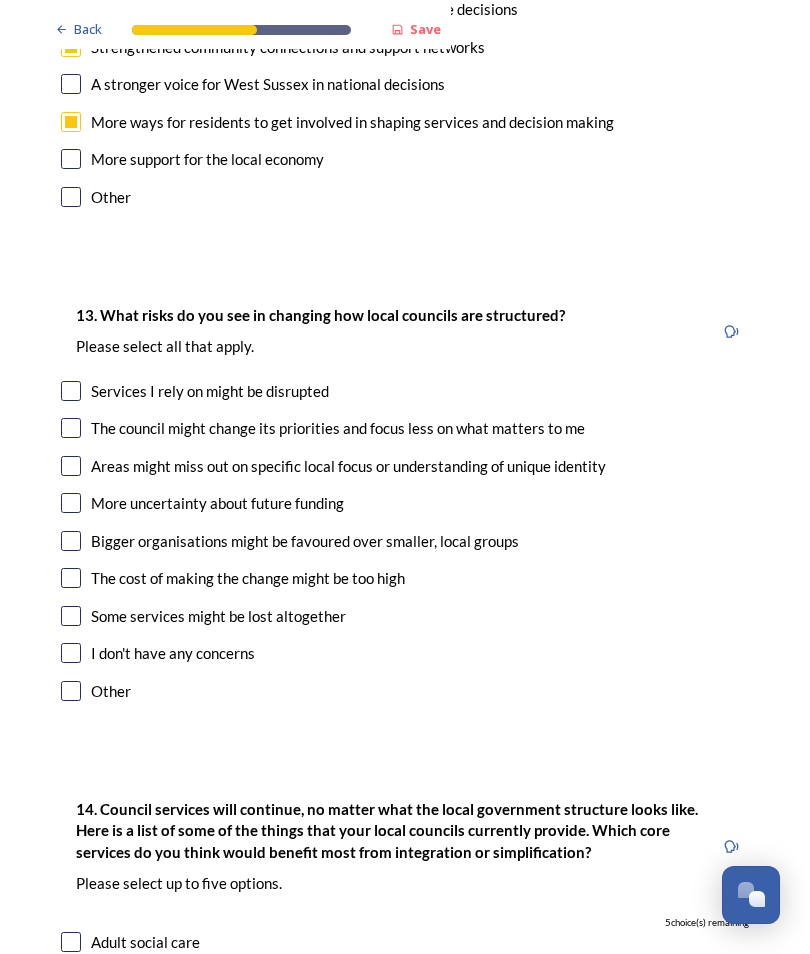 scroll, scrollTop: 3725, scrollLeft: 0, axis: vertical 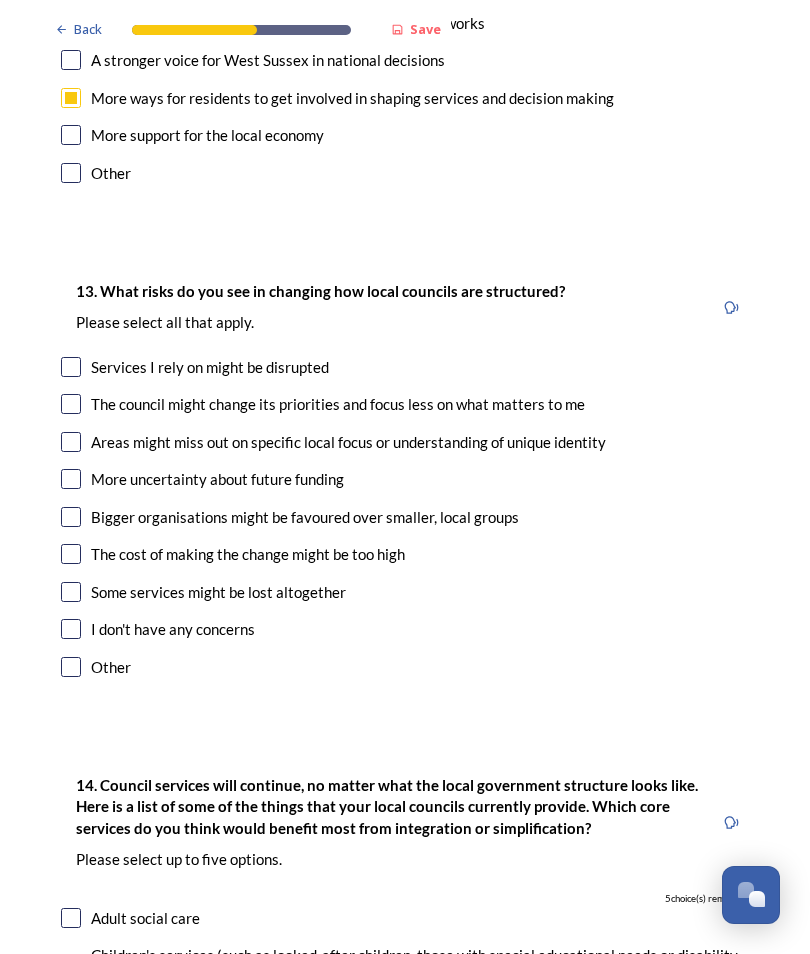 click at bounding box center (71, 442) 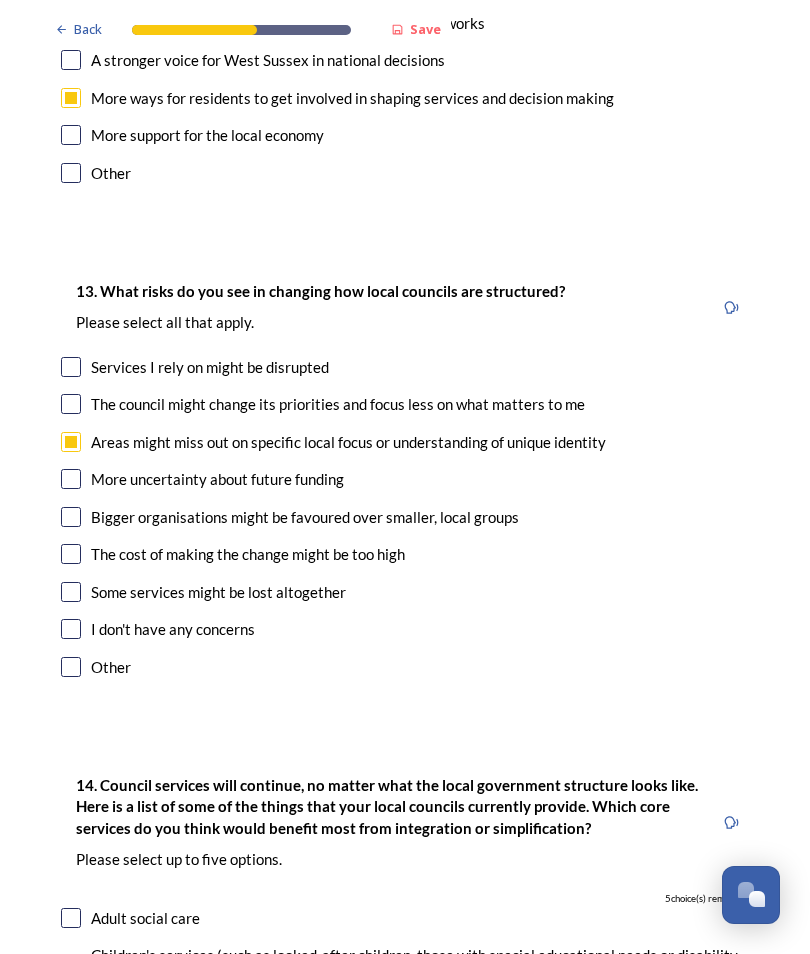 click at bounding box center [71, 479] 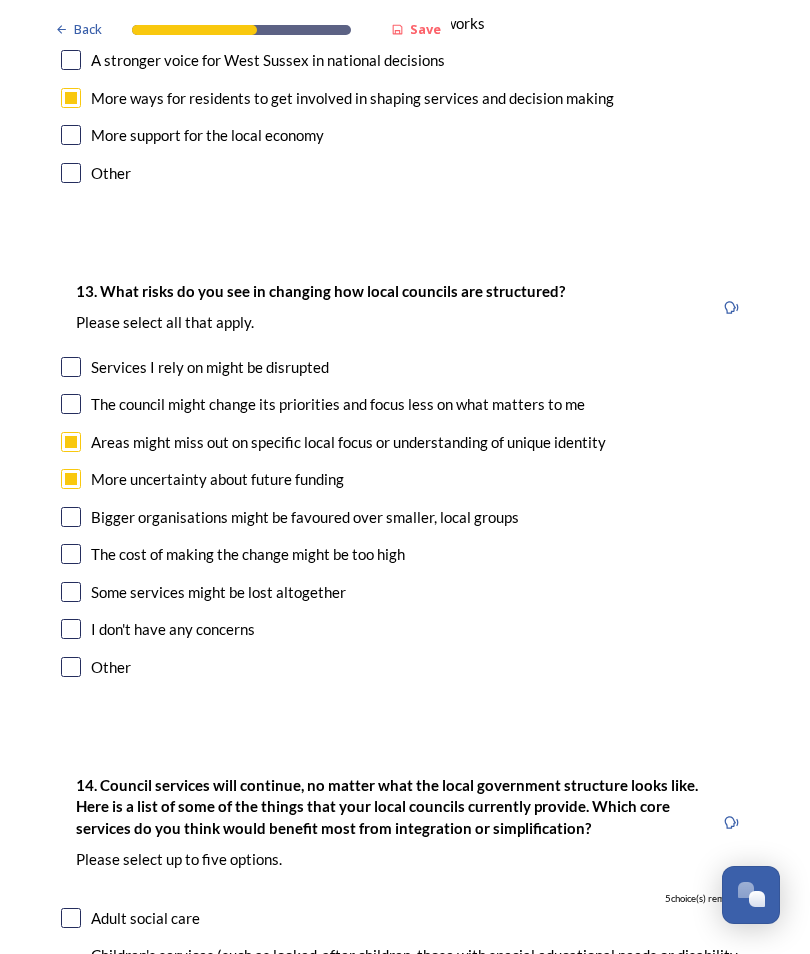 click at bounding box center [71, 554] 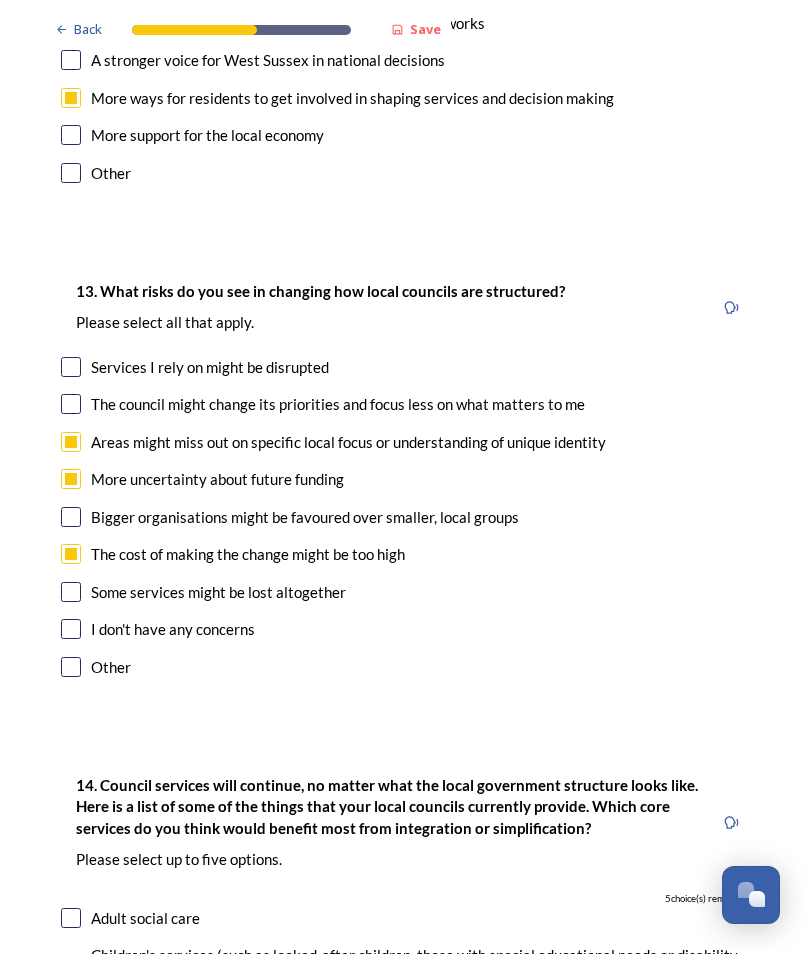 click at bounding box center (71, 592) 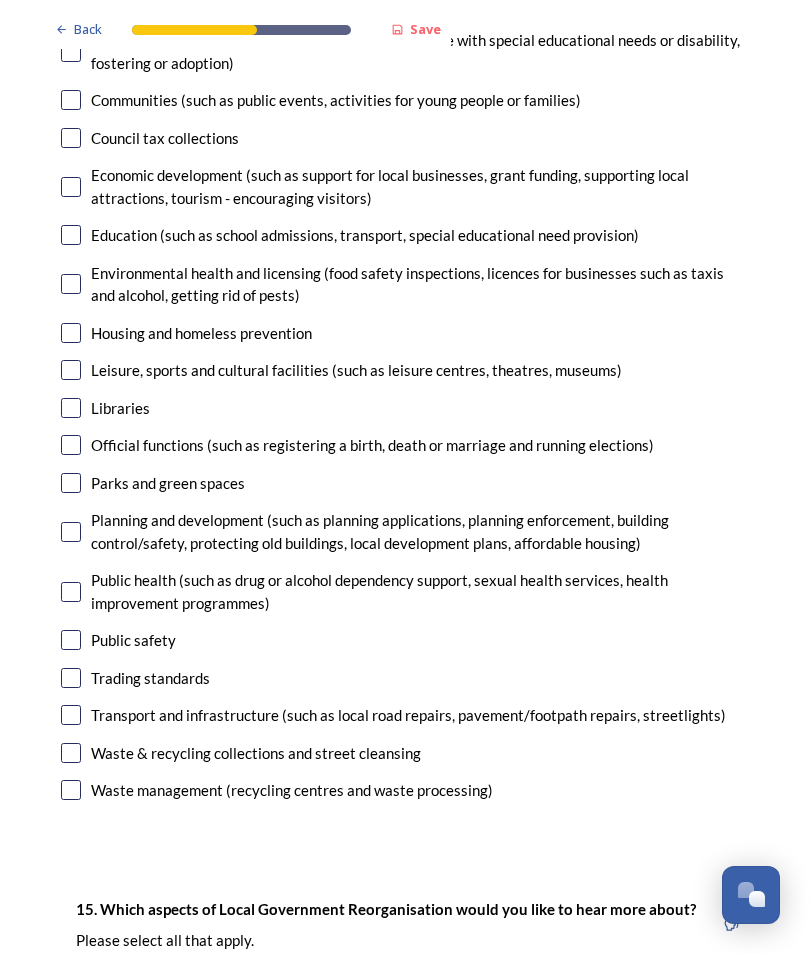 scroll, scrollTop: 4640, scrollLeft: 0, axis: vertical 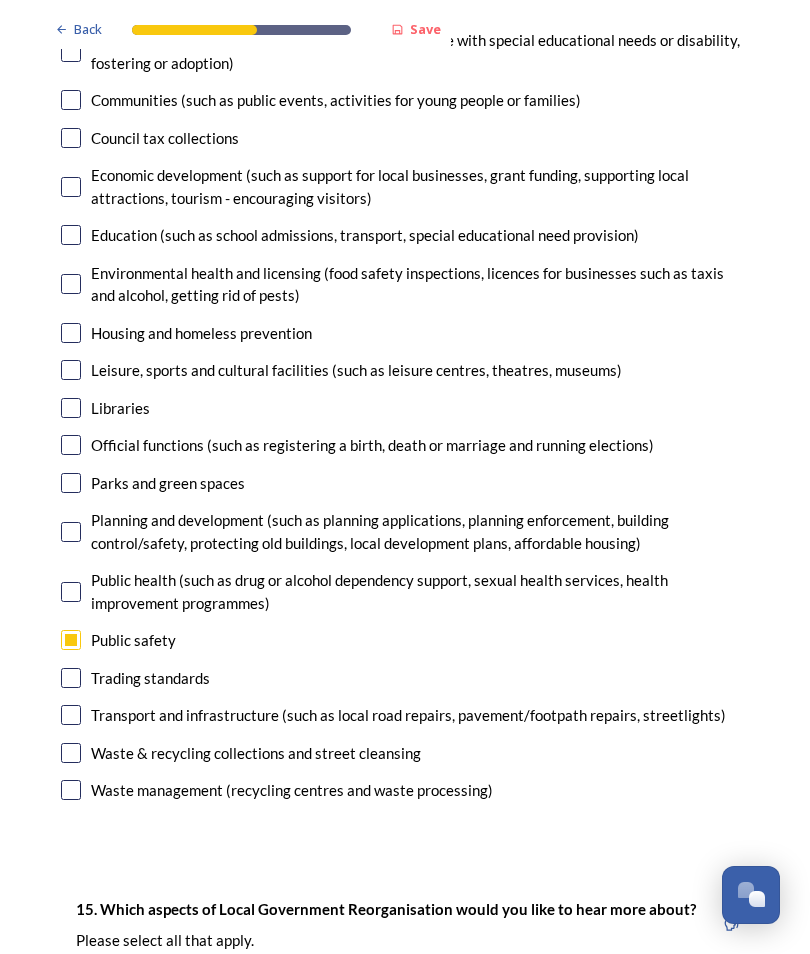 click at bounding box center (71, 715) 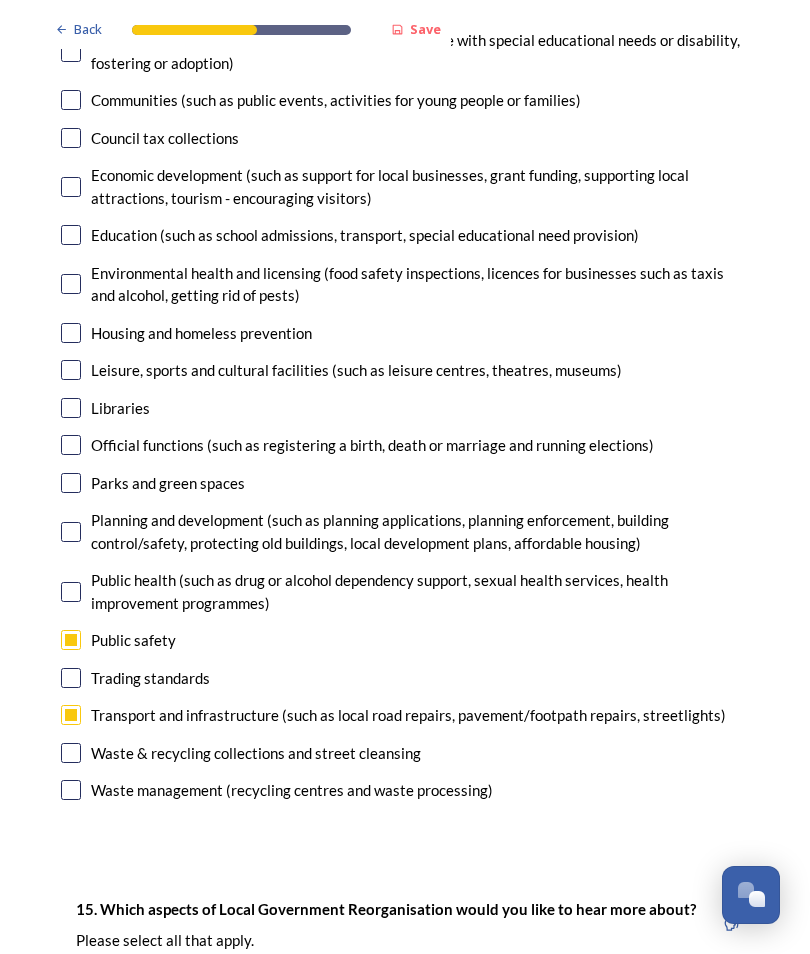 click at bounding box center (71, 235) 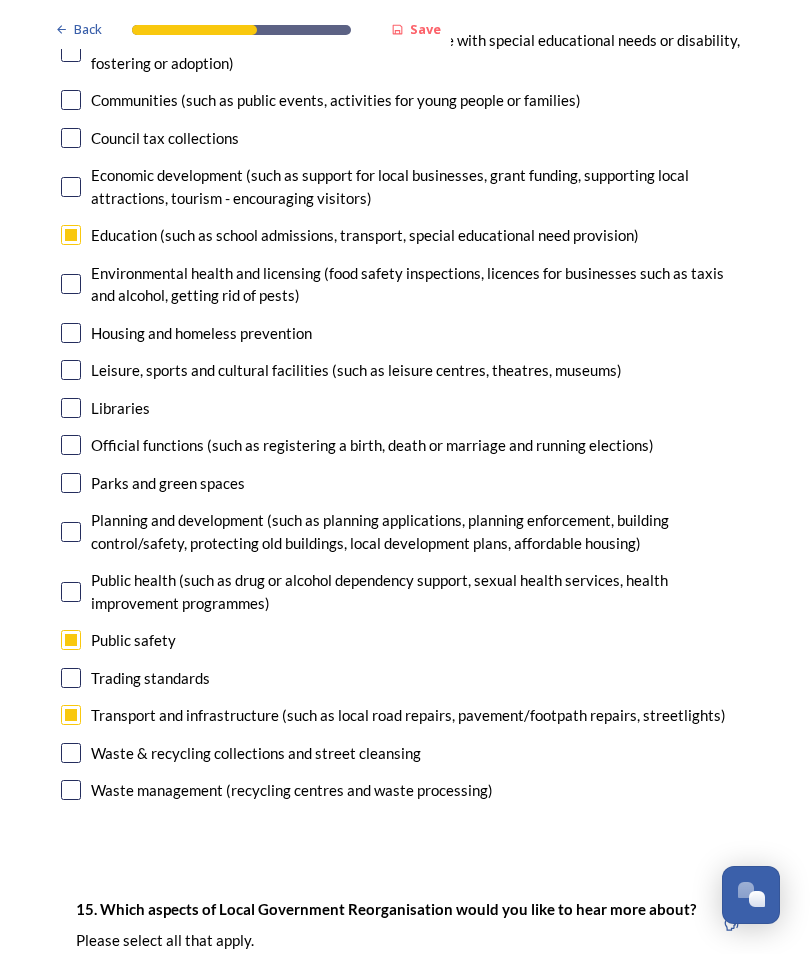 click on "Waste & recycling collections and street cleansing" at bounding box center (256, 753) 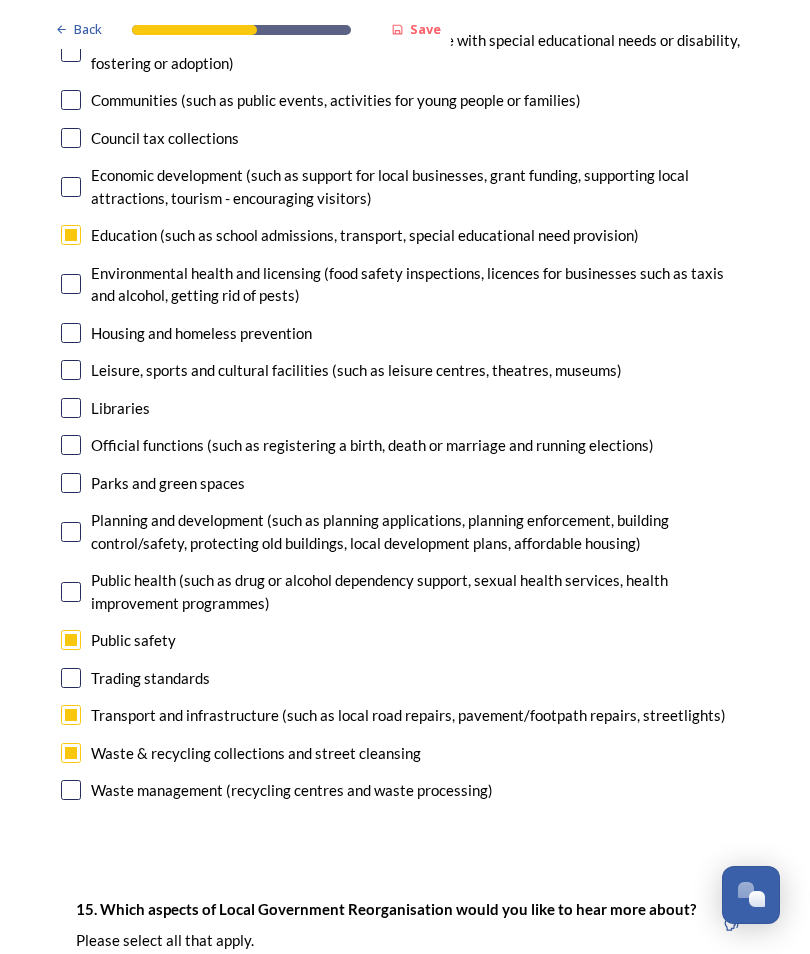 checkbox on "true" 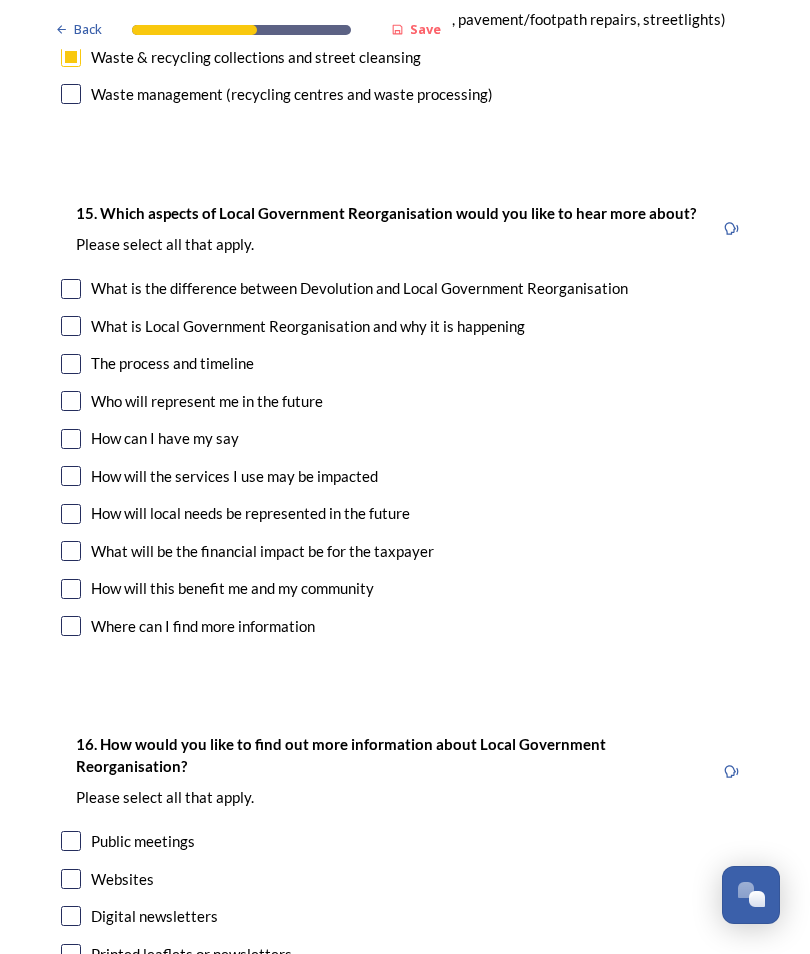 scroll, scrollTop: 5336, scrollLeft: 0, axis: vertical 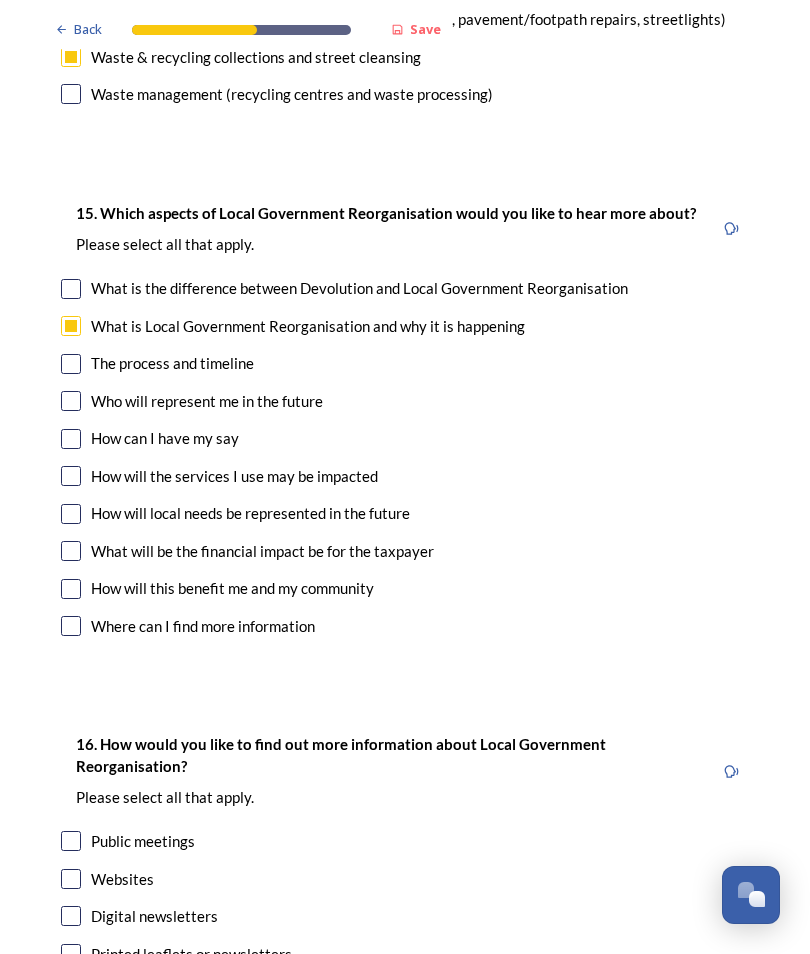 click at bounding box center (71, 514) 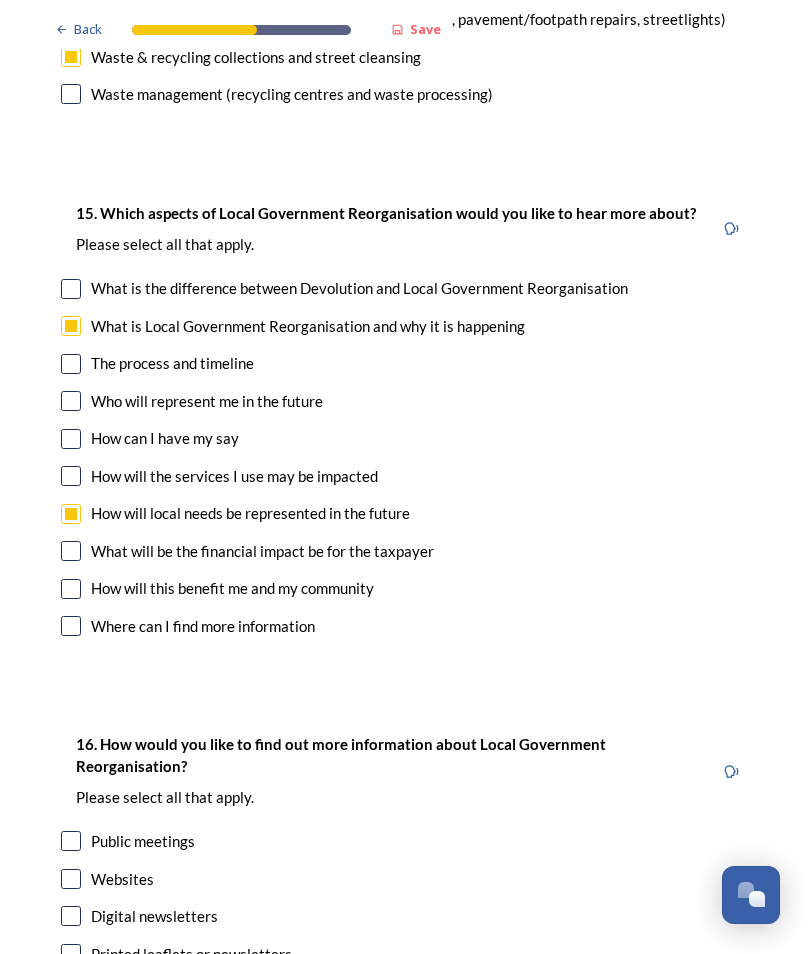 click at bounding box center [71, 551] 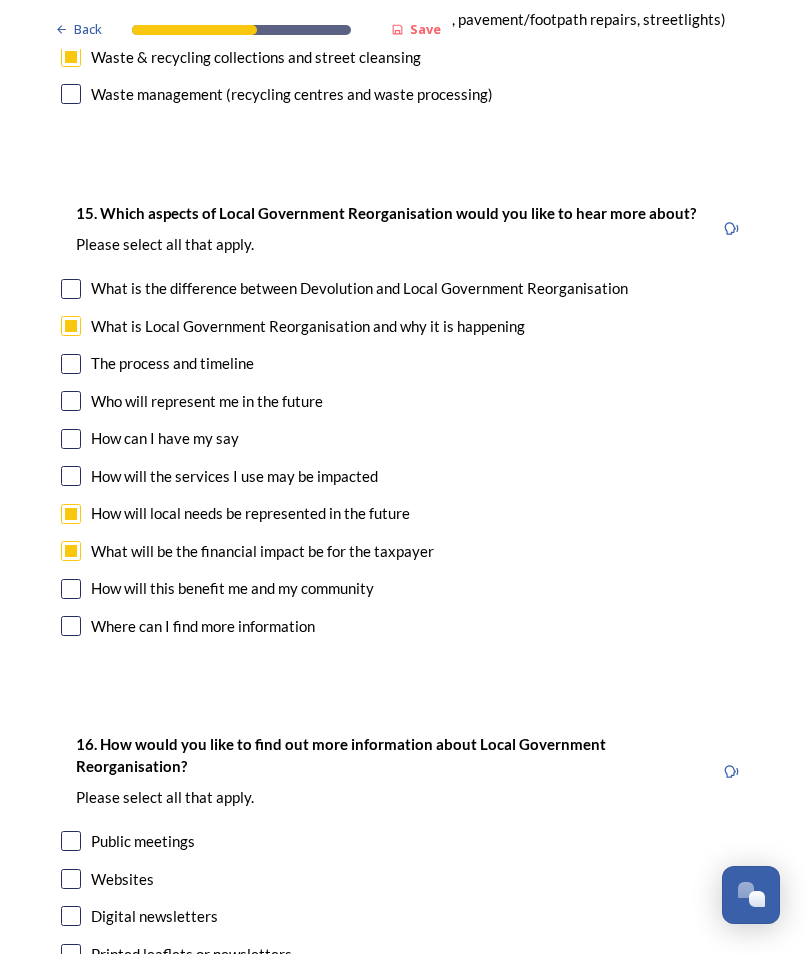 click at bounding box center [71, 364] 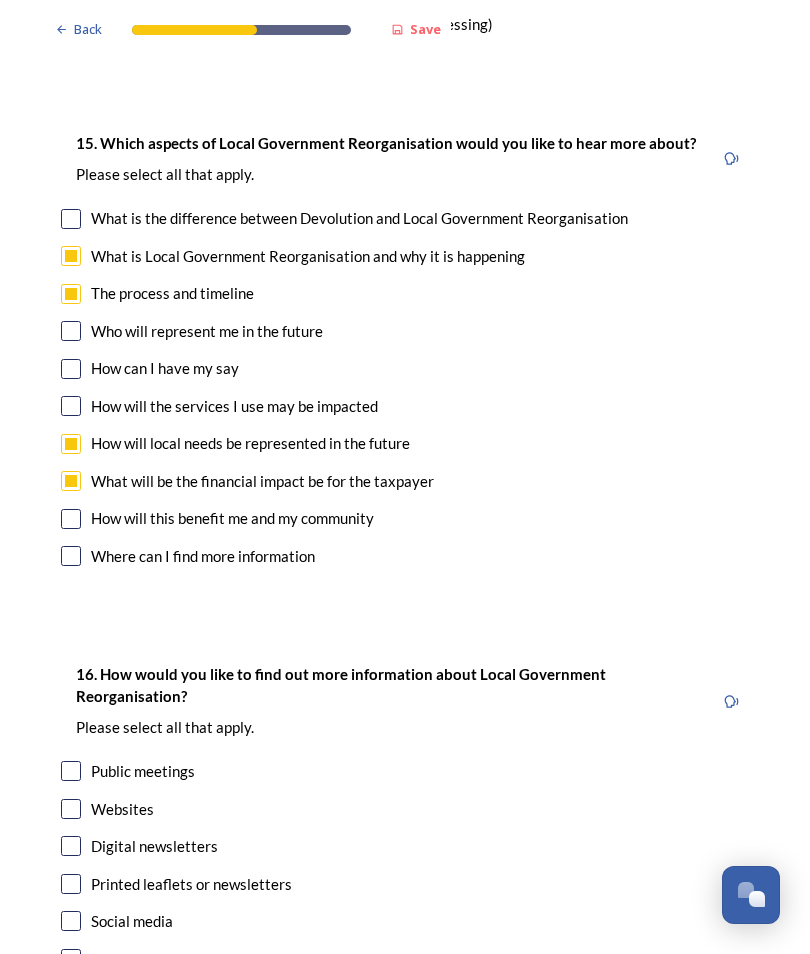 scroll, scrollTop: 5406, scrollLeft: 0, axis: vertical 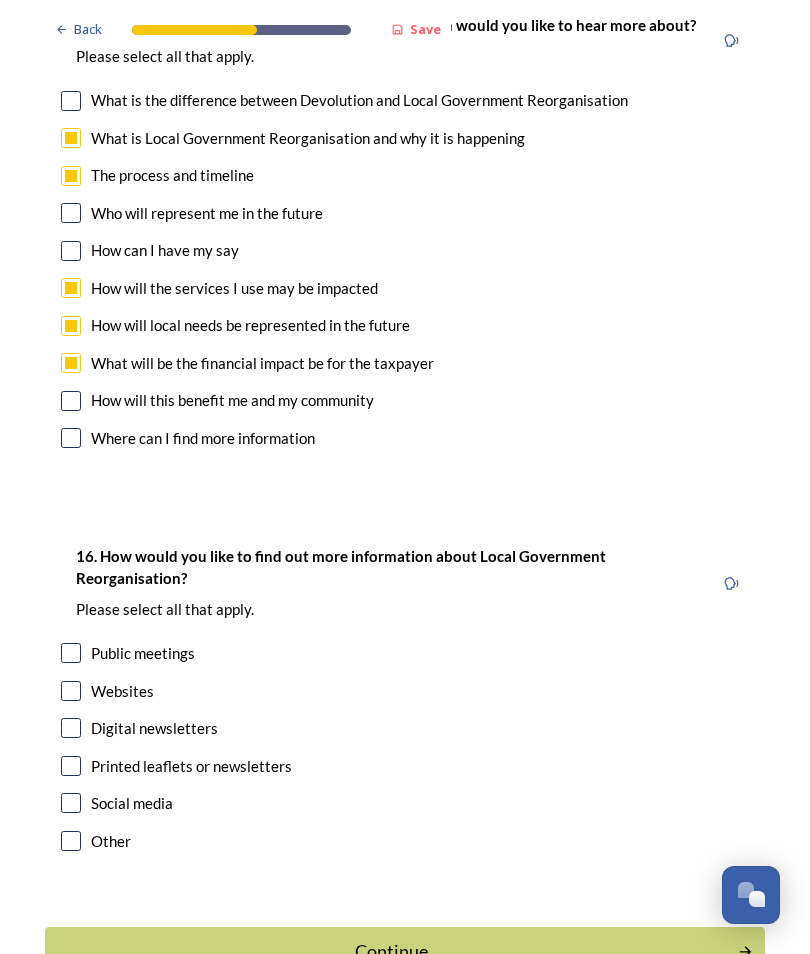 click at bounding box center (71, 653) 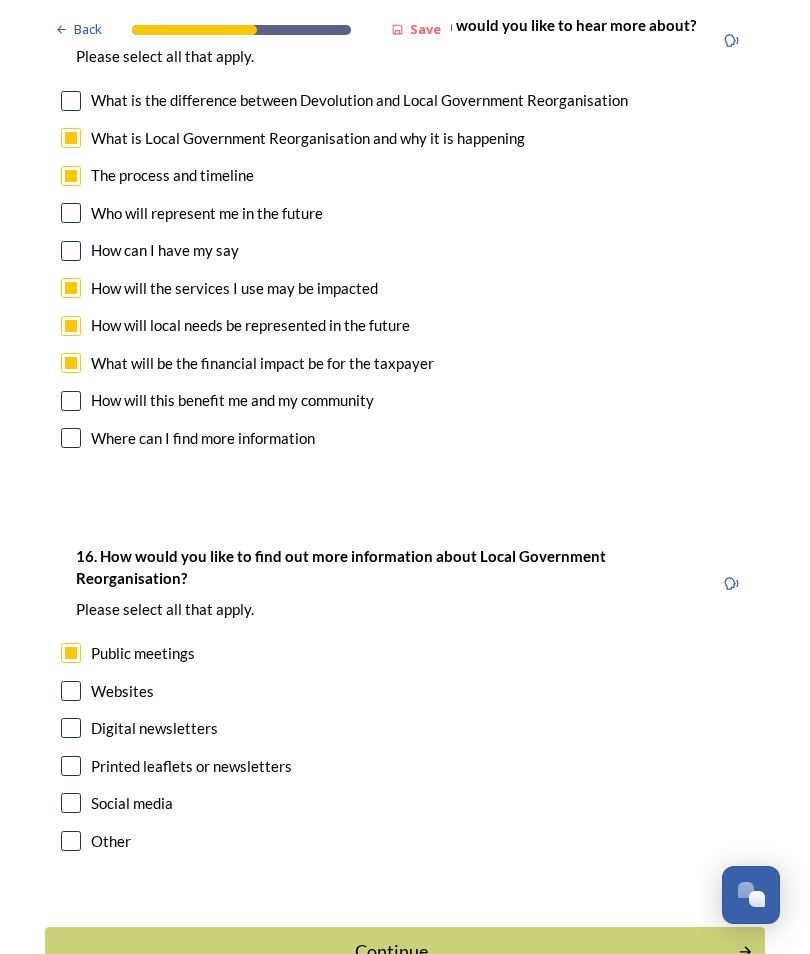 click at bounding box center (71, 691) 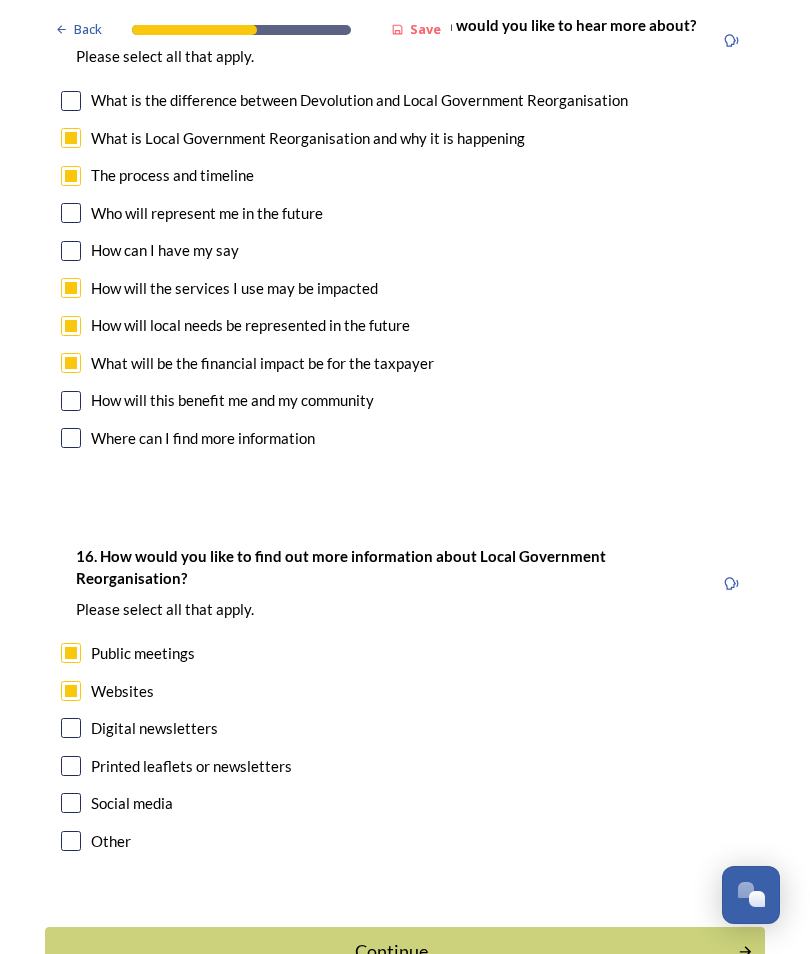 click on "Continue" at bounding box center (391, 951) 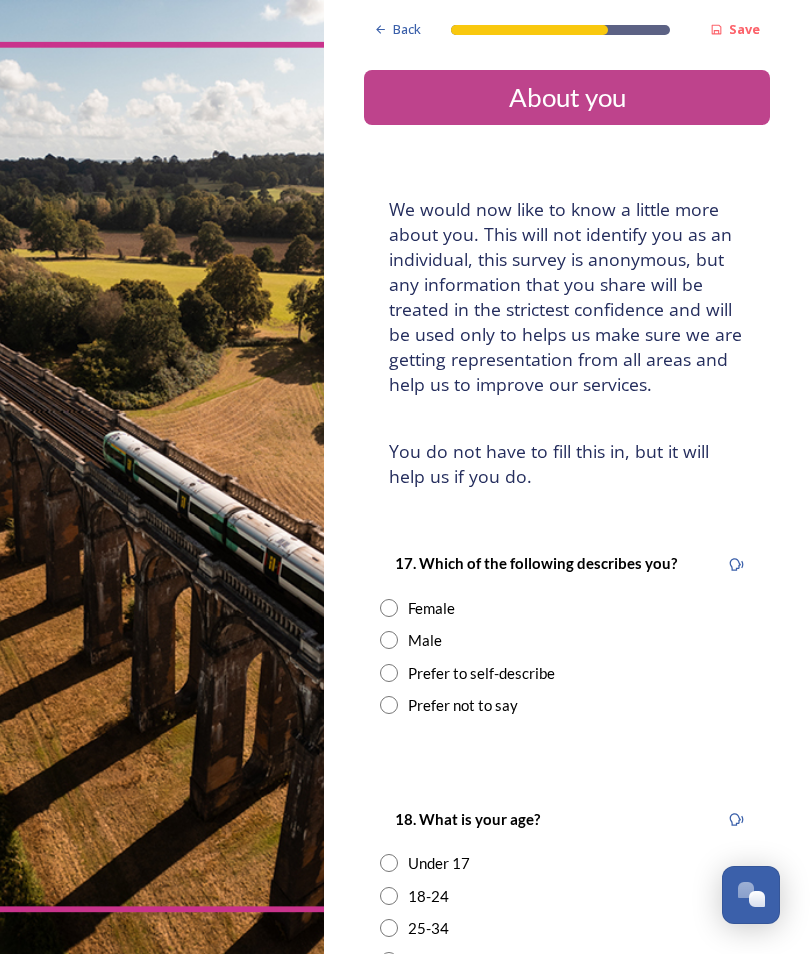 click at bounding box center (389, 608) 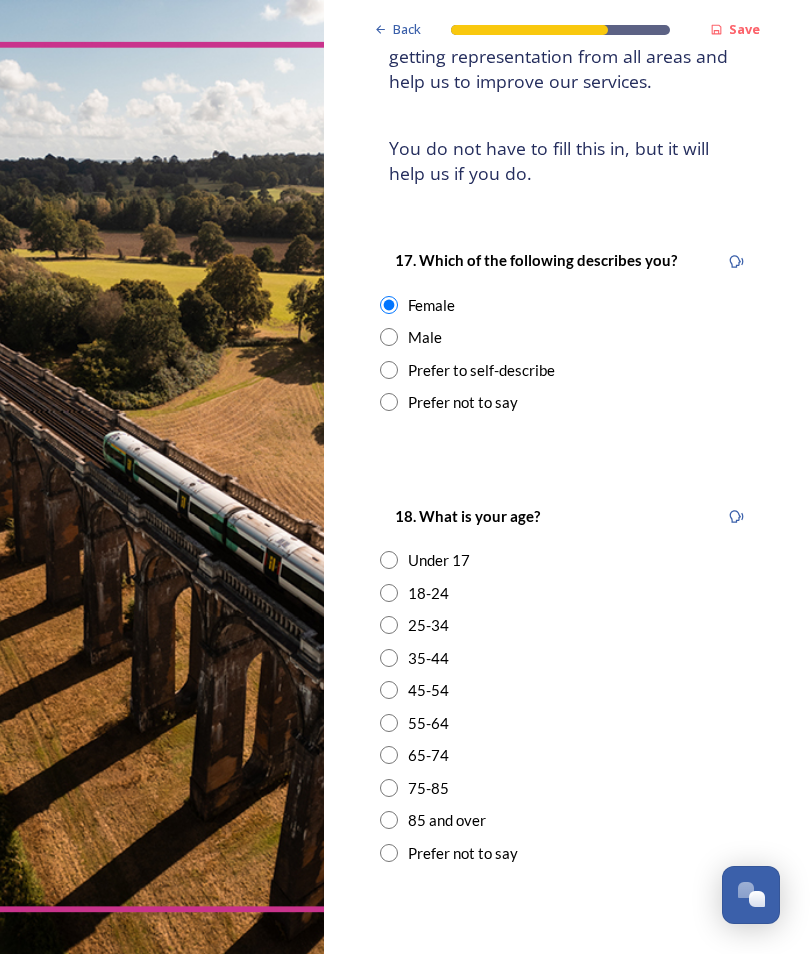 scroll, scrollTop: 303, scrollLeft: 0, axis: vertical 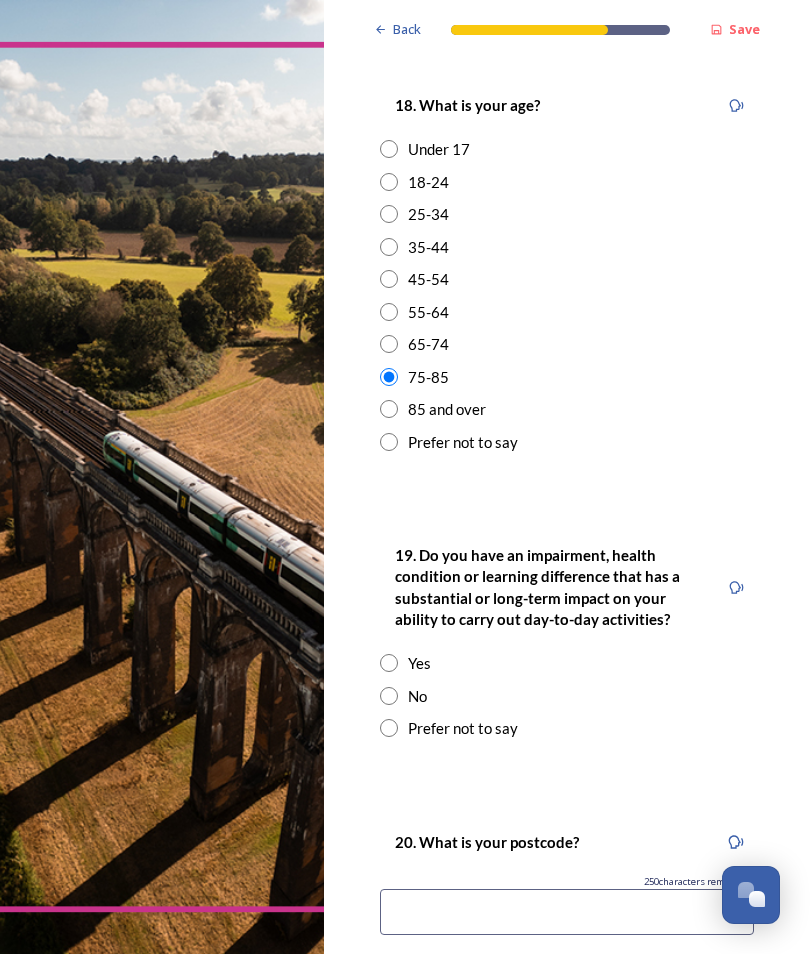 click on "No" at bounding box center [567, 696] 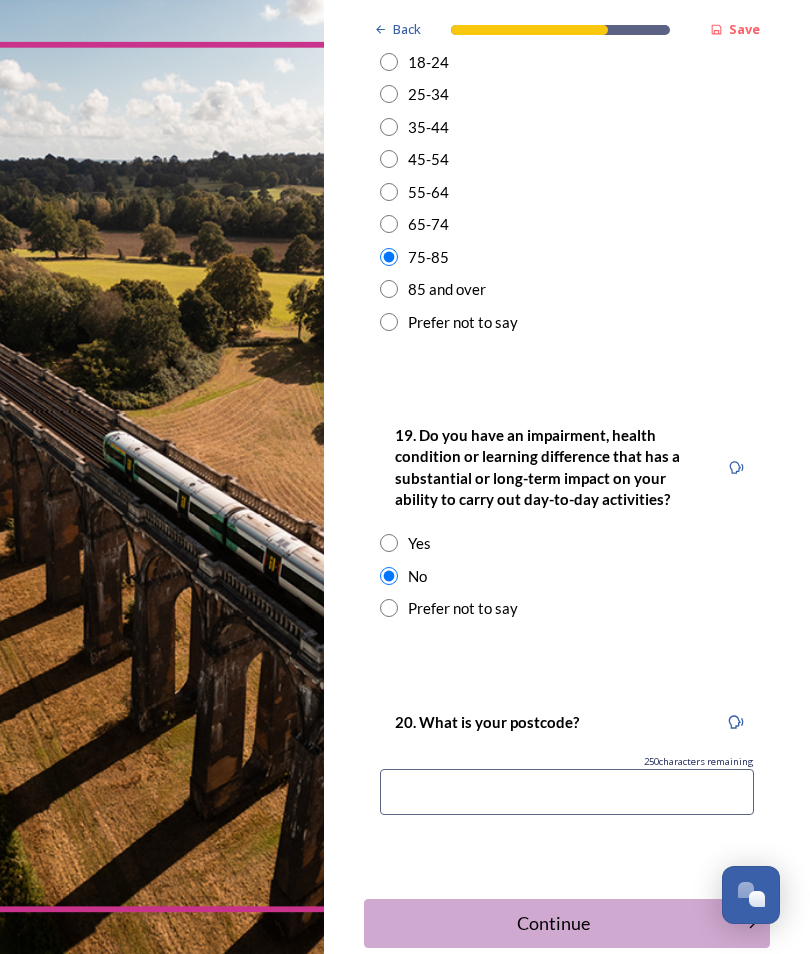 scroll, scrollTop: 833, scrollLeft: 0, axis: vertical 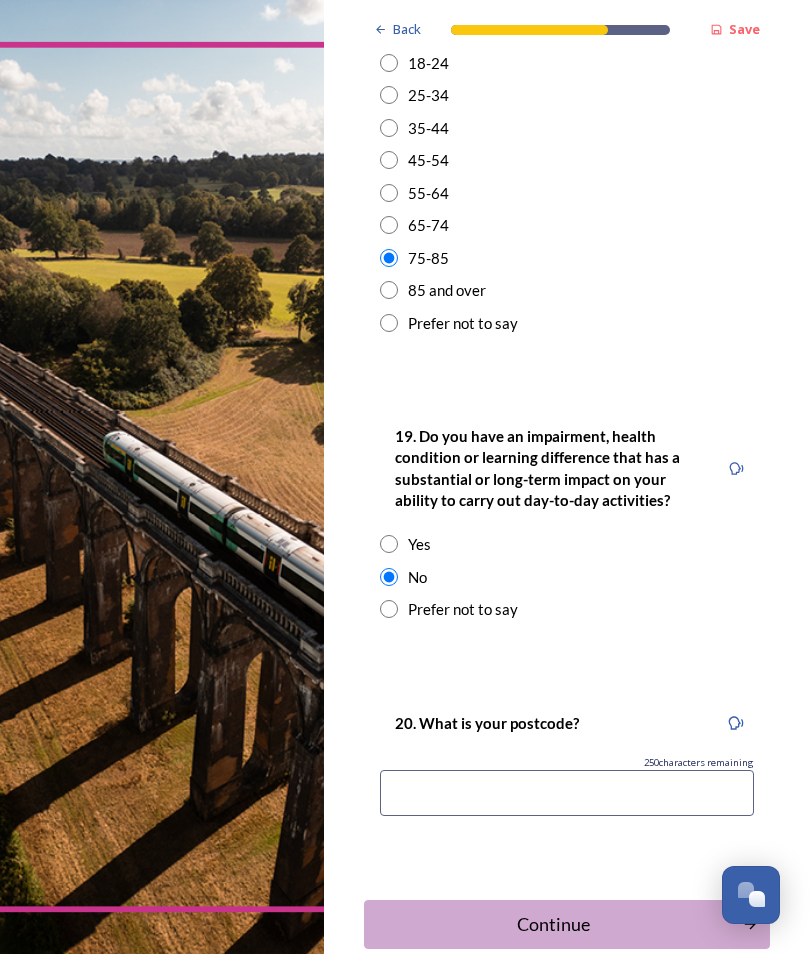 click at bounding box center [567, 793] 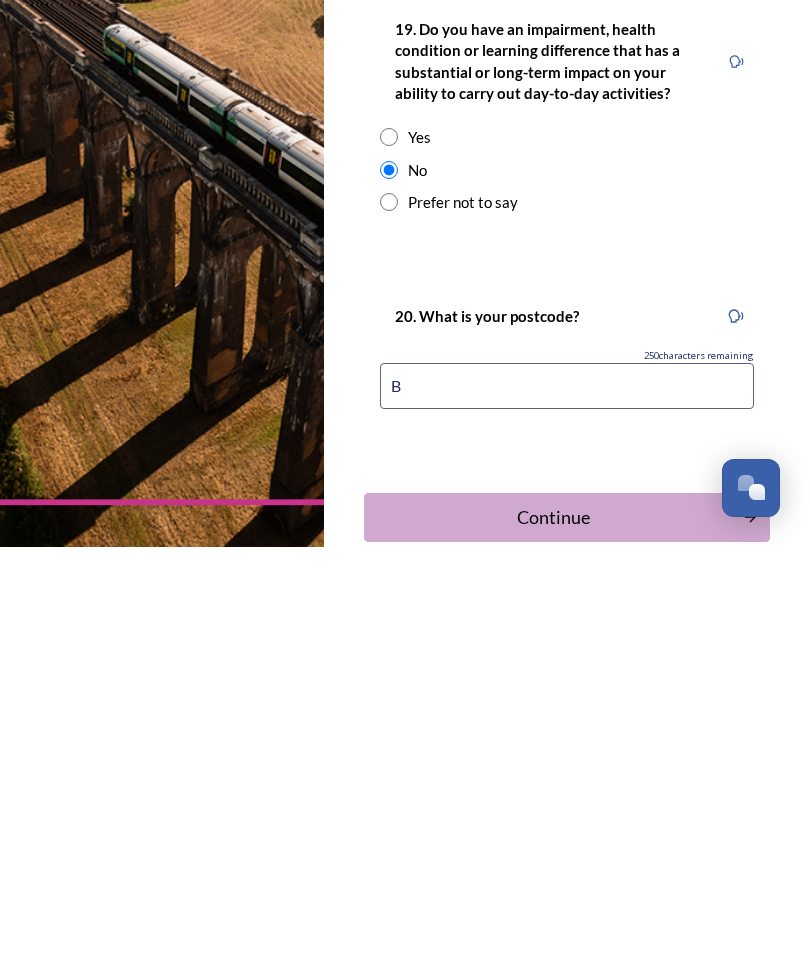 scroll, scrollTop: 87, scrollLeft: 0, axis: vertical 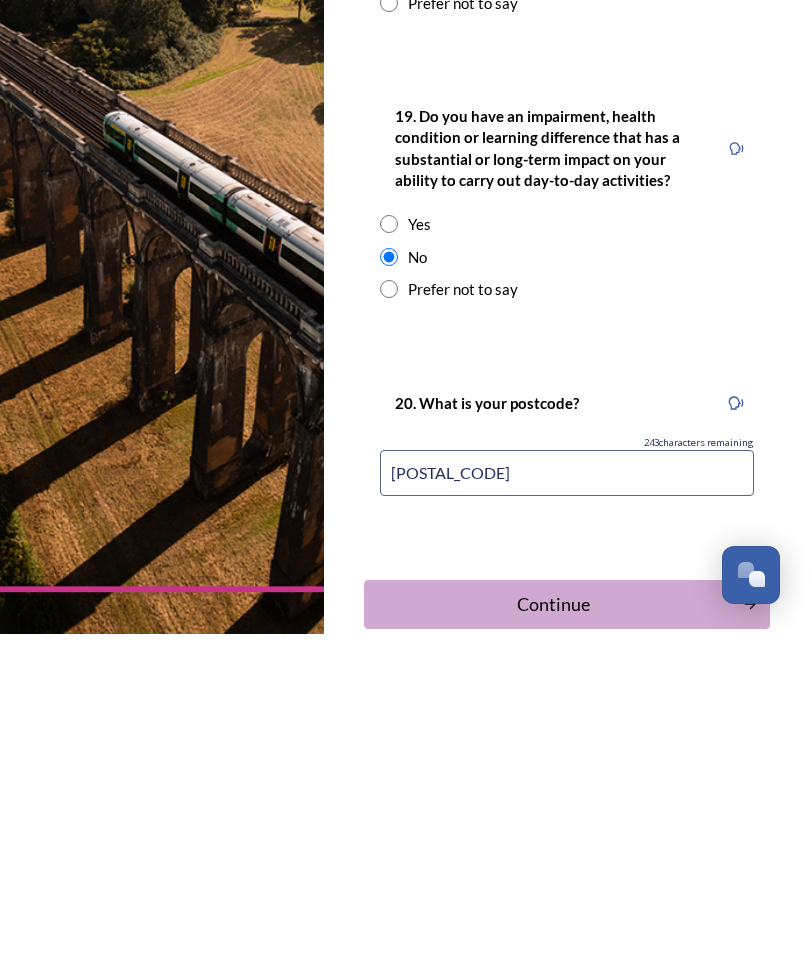 type on "[POSTAL_CODE]" 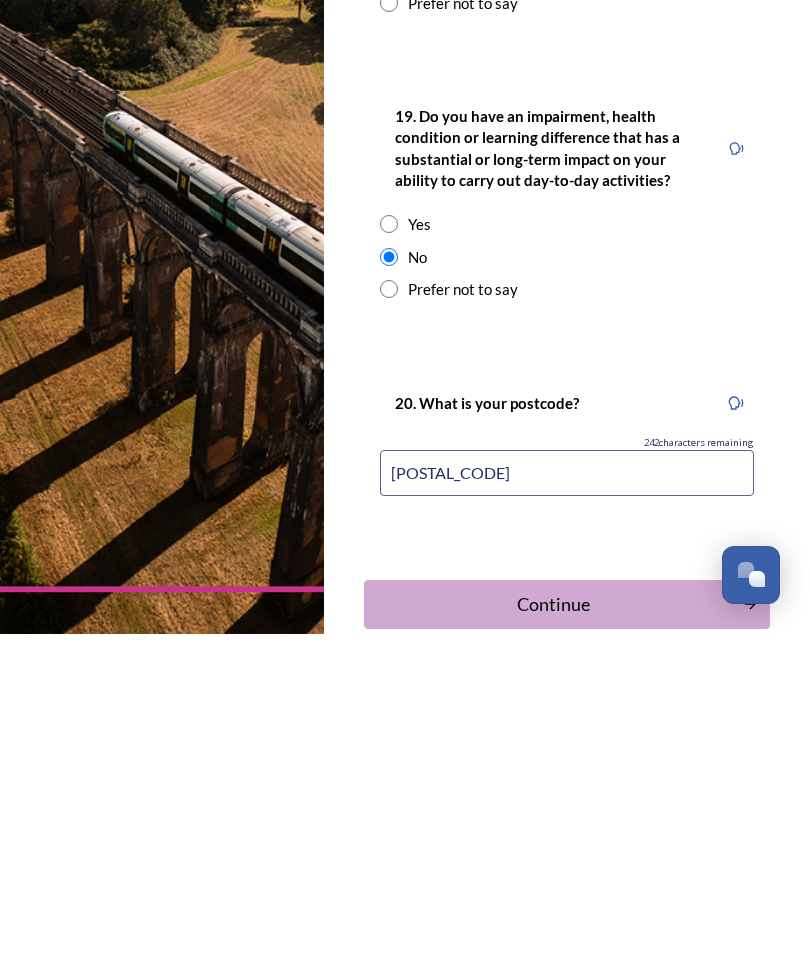click on "Continue" at bounding box center (553, 924) 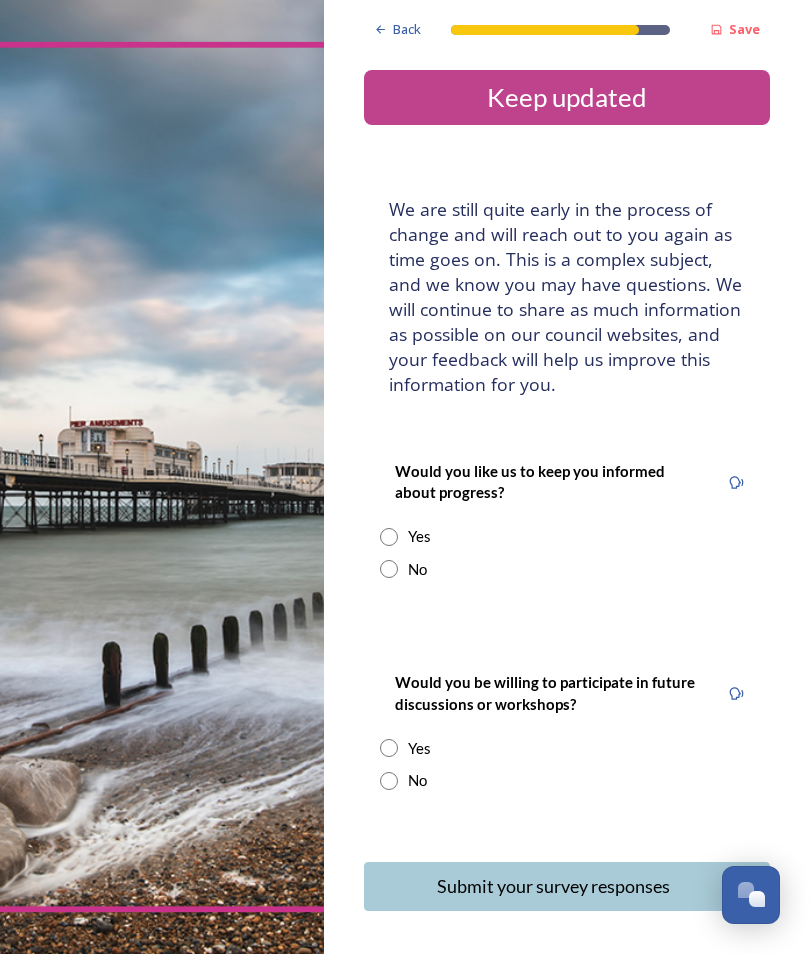 click at bounding box center [389, 781] 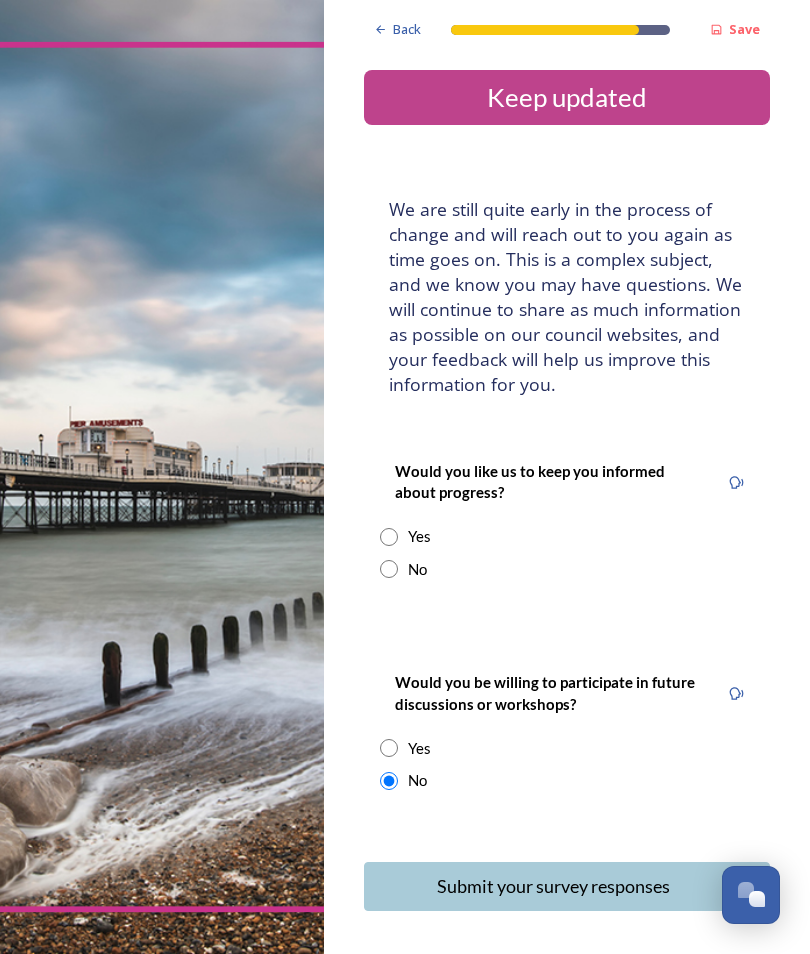 click at bounding box center [389, 537] 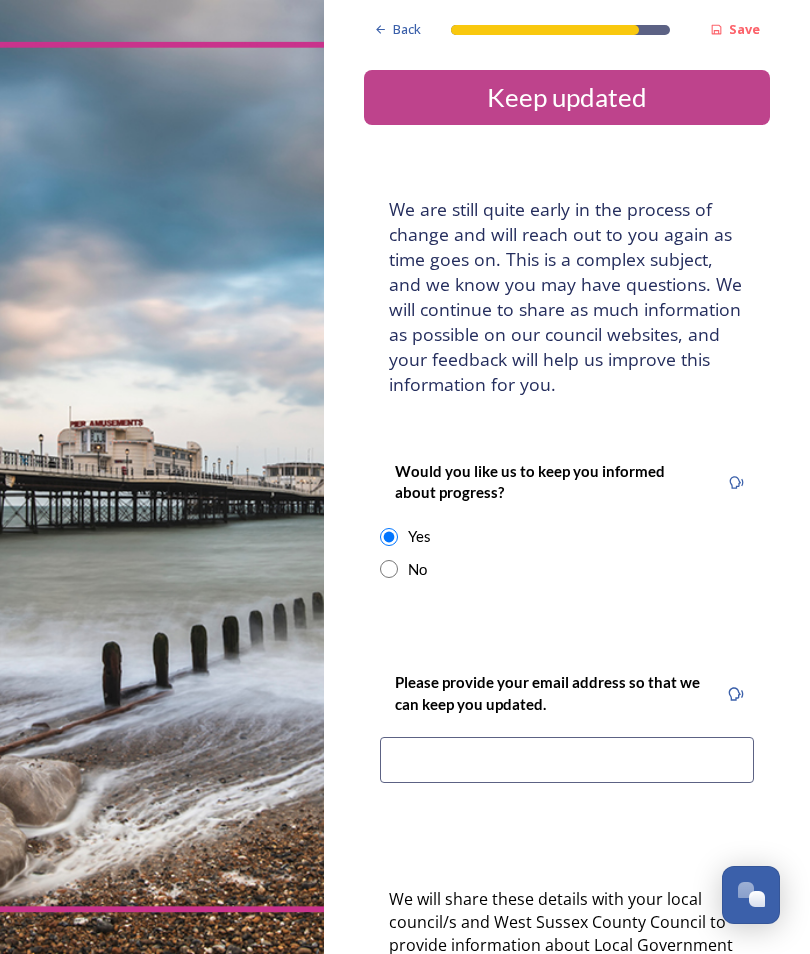 scroll, scrollTop: 0, scrollLeft: 0, axis: both 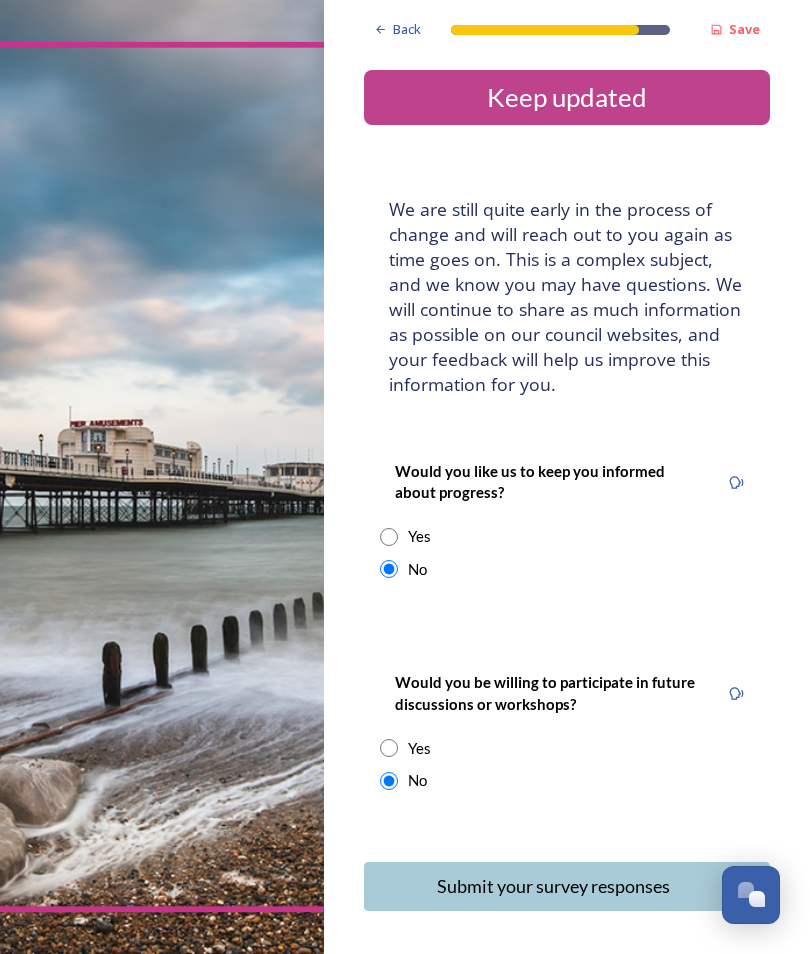 click 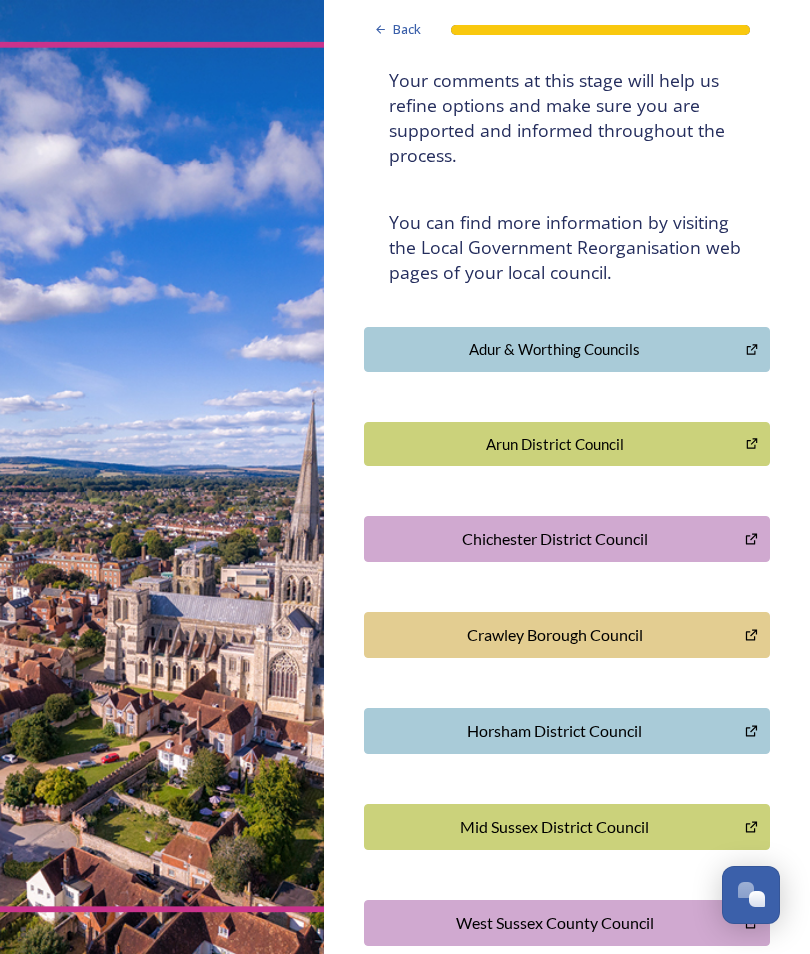 scroll, scrollTop: 325, scrollLeft: 0, axis: vertical 